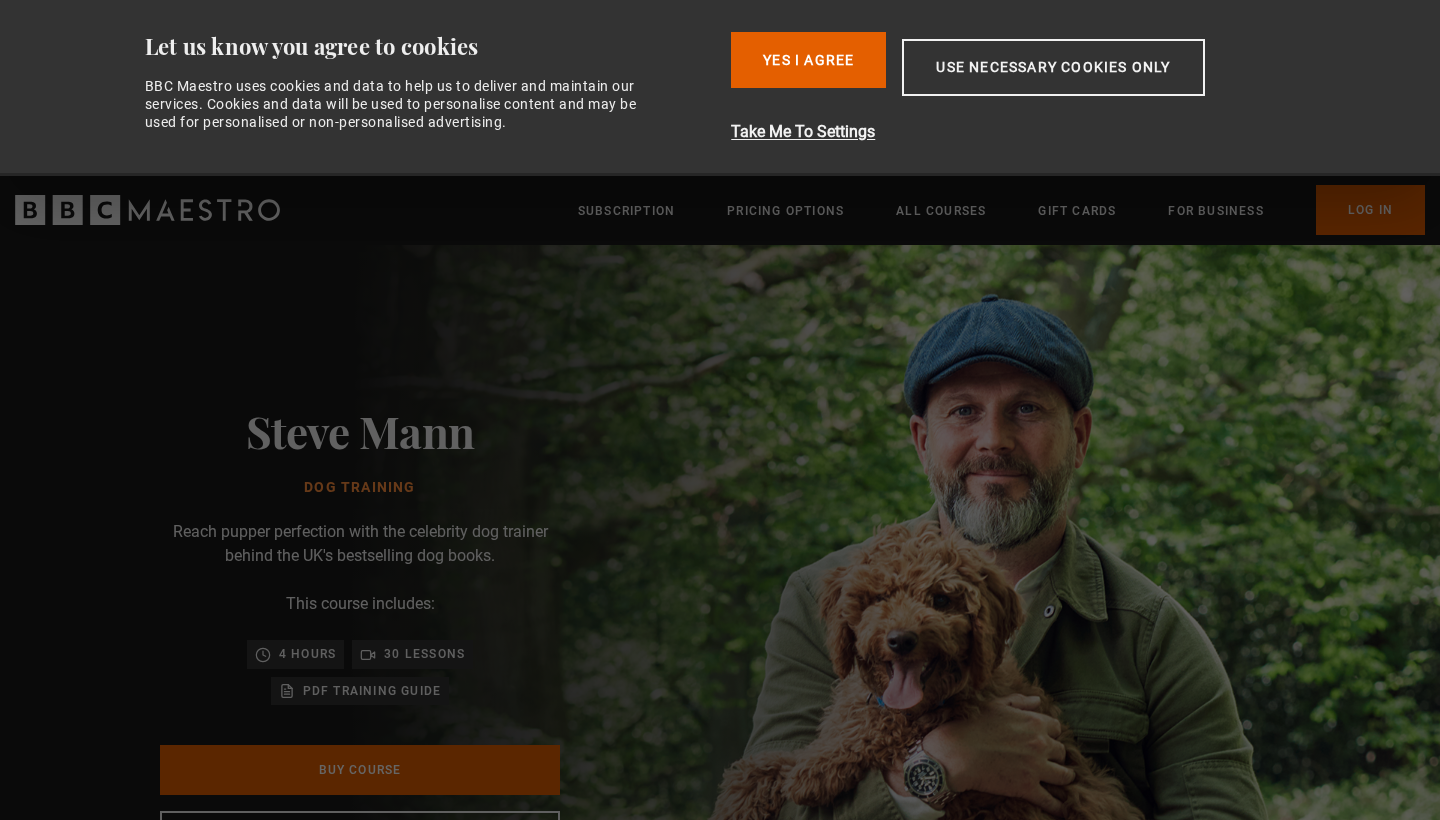 scroll, scrollTop: 0, scrollLeft: 0, axis: both 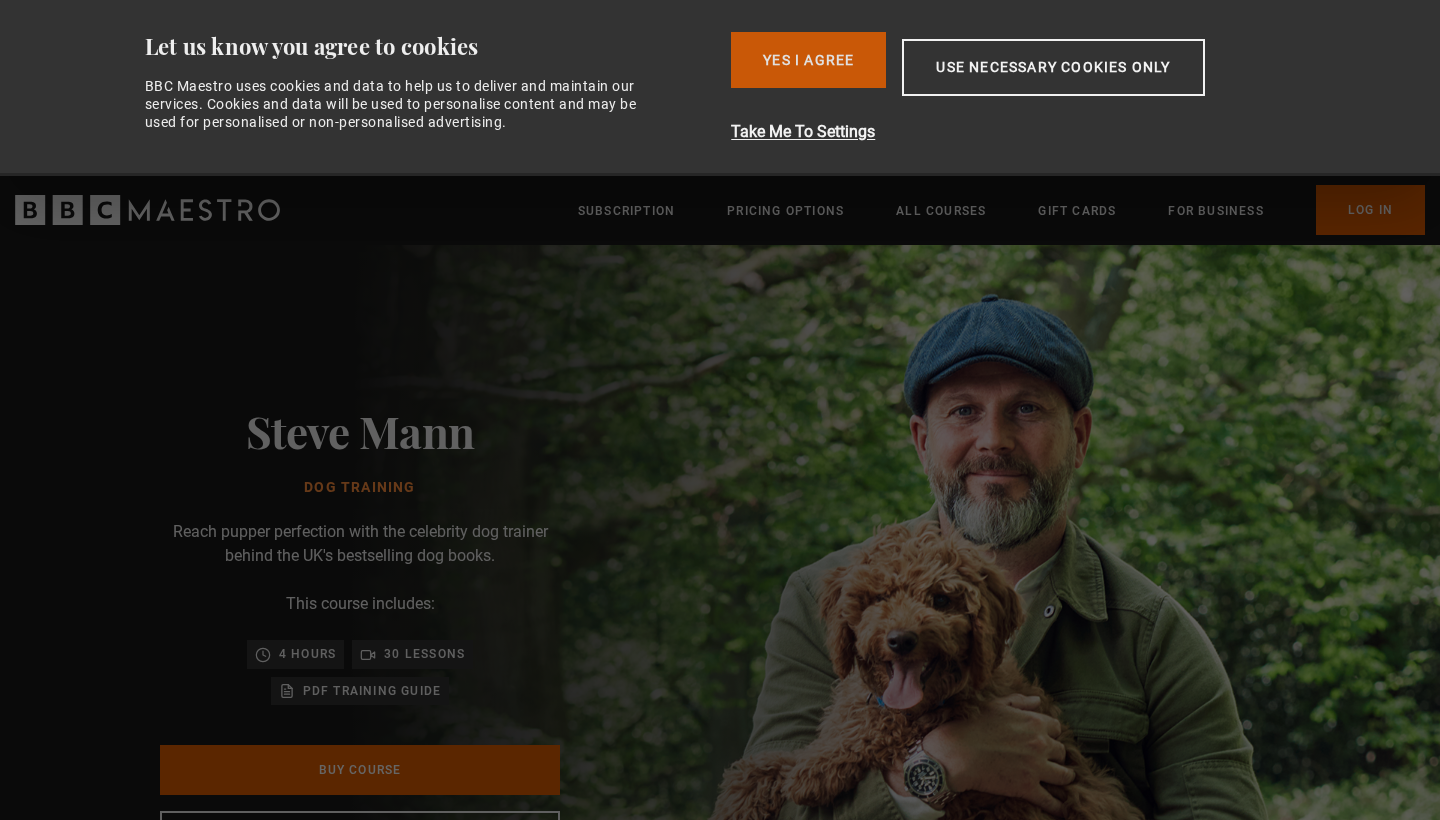click on "Yes I Agree" at bounding box center [808, 60] 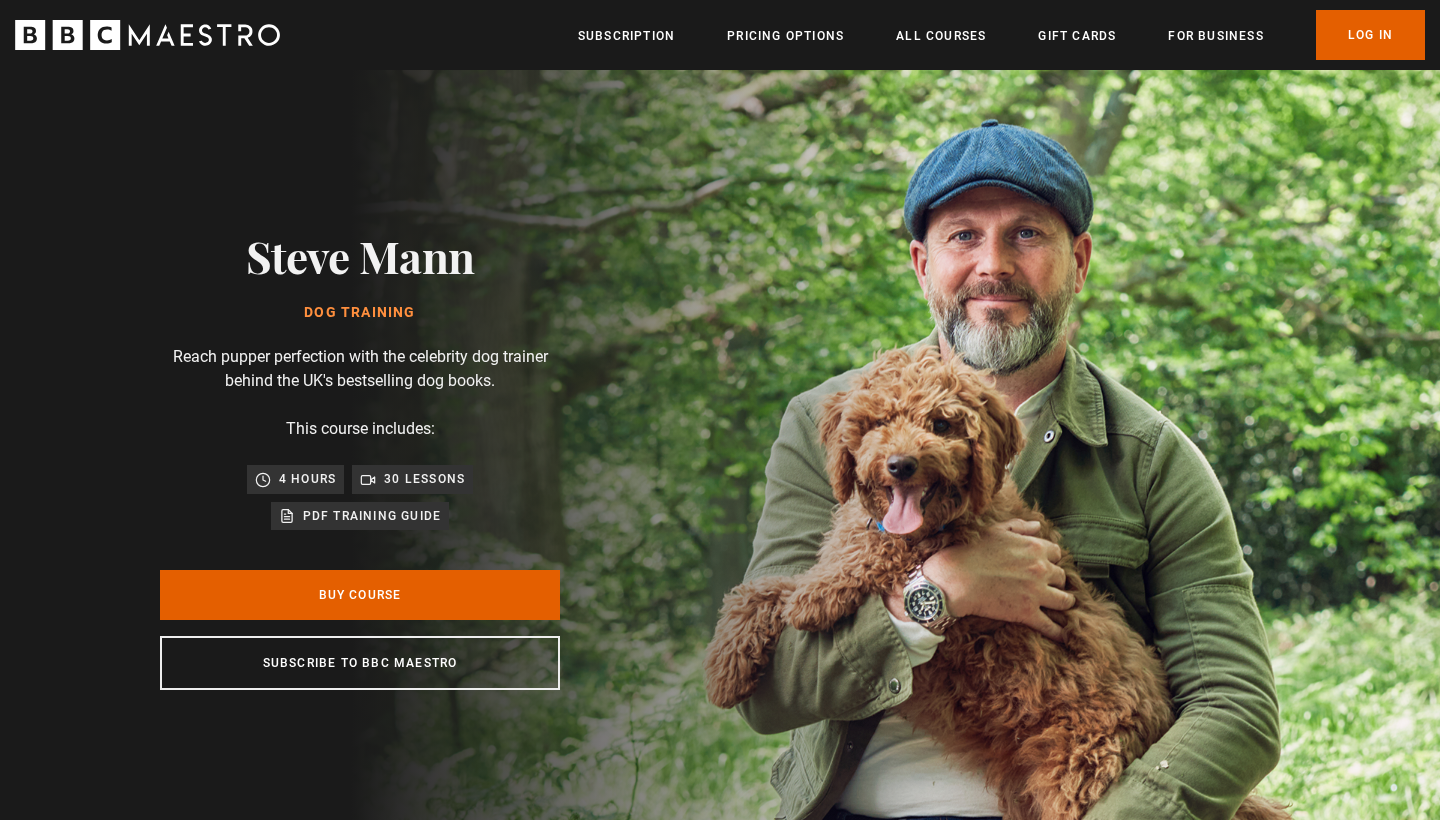 scroll, scrollTop: 0, scrollLeft: 262, axis: horizontal 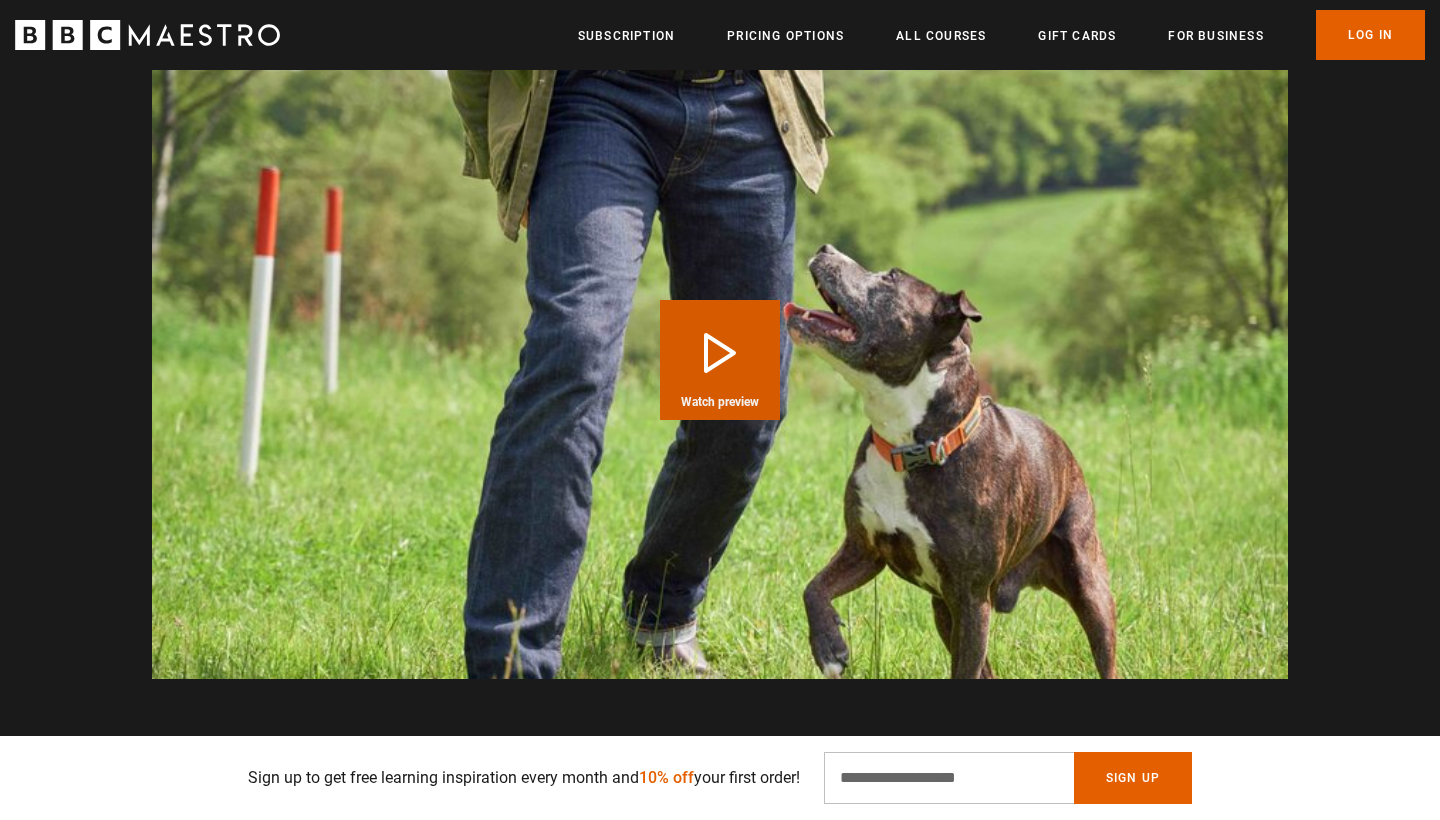 click on "Play Course overview for Dog Training with Steve Mann Watch preview" at bounding box center [720, 360] 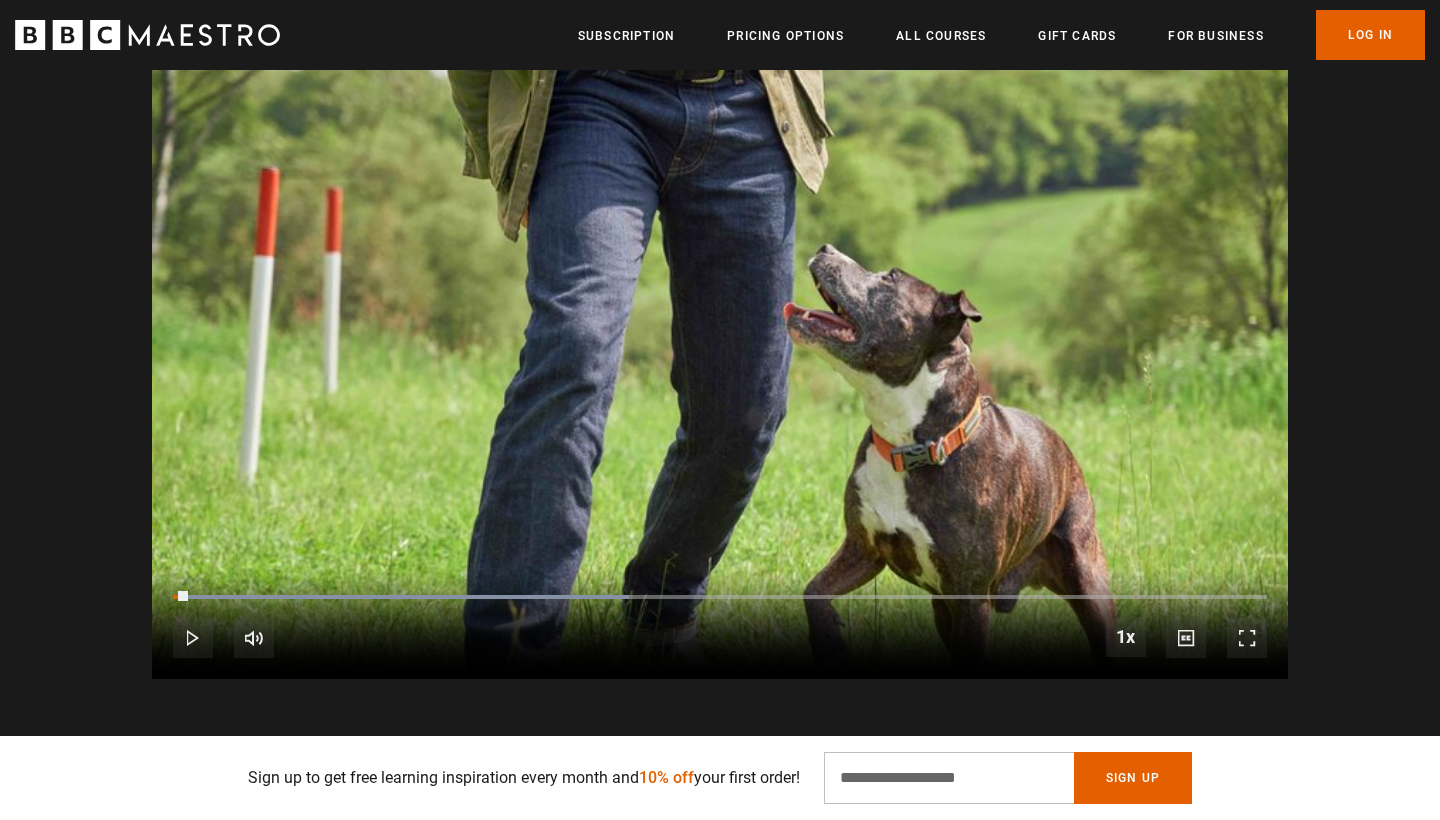 drag, startPoint x: 188, startPoint y: 590, endPoint x: 723, endPoint y: 548, distance: 536.64606 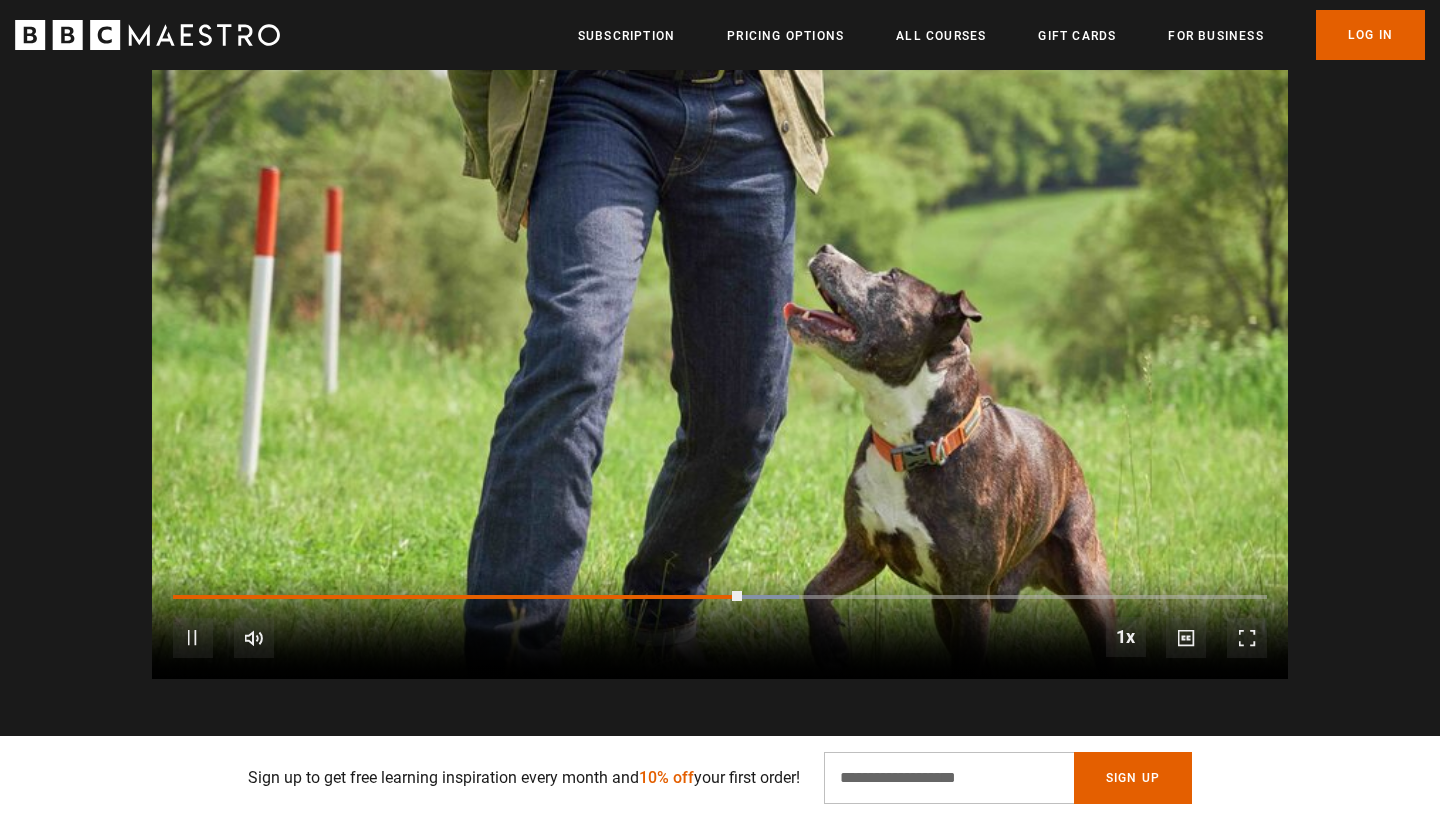 scroll, scrollTop: 0, scrollLeft: 1048, axis: horizontal 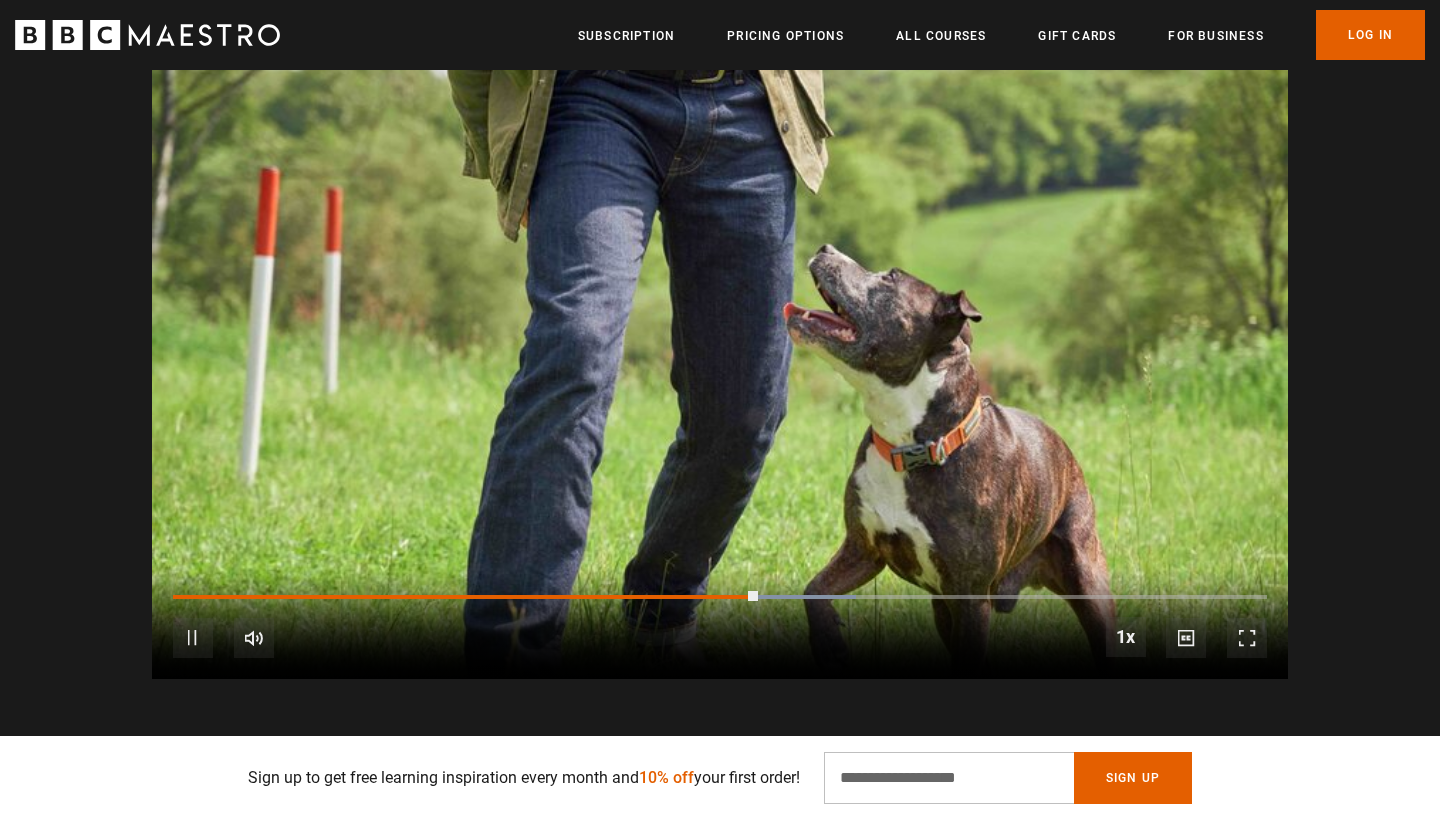 drag, startPoint x: 737, startPoint y: 583, endPoint x: 655, endPoint y: 586, distance: 82.05486 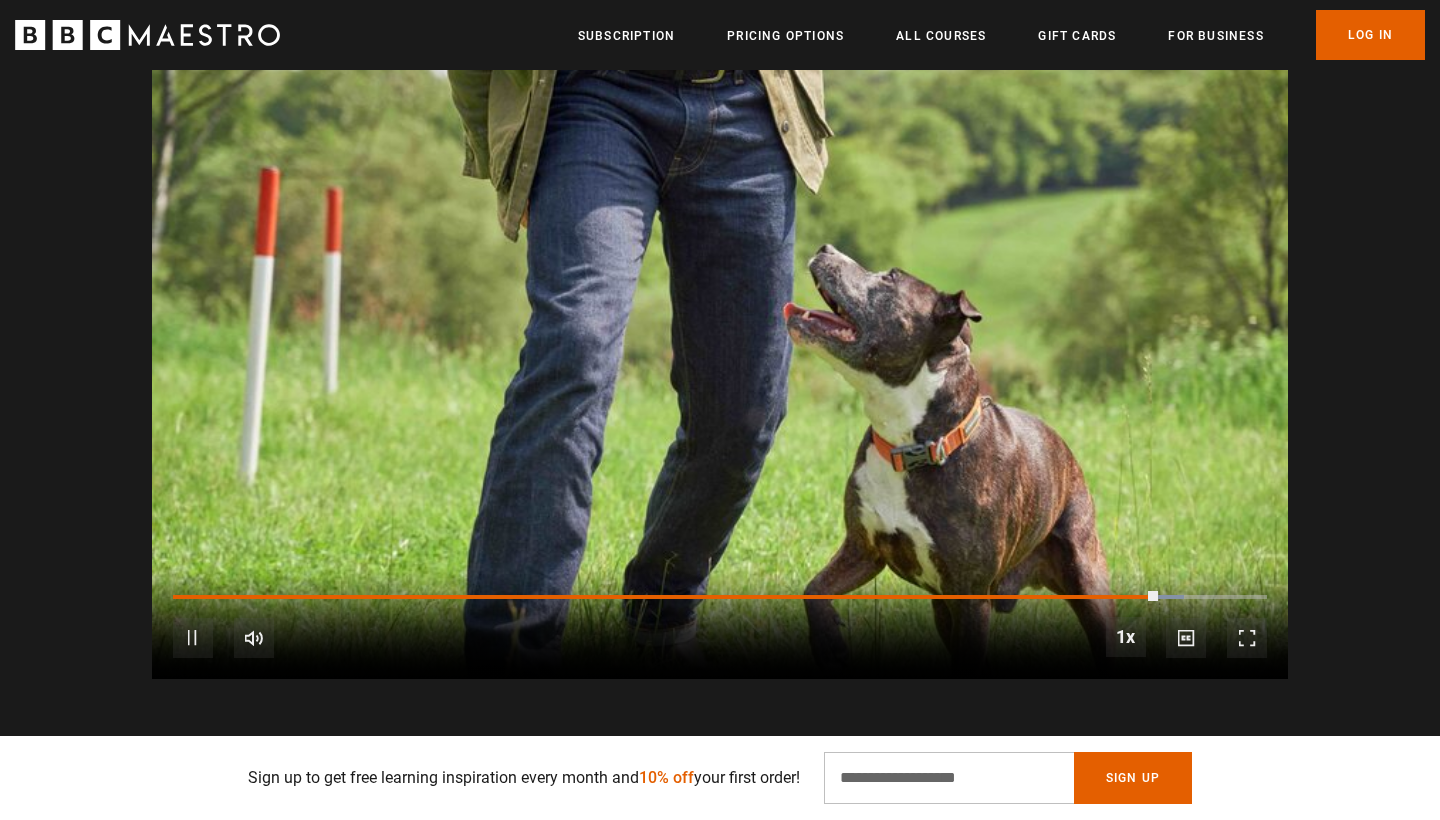 scroll, scrollTop: 0, scrollLeft: 2358, axis: horizontal 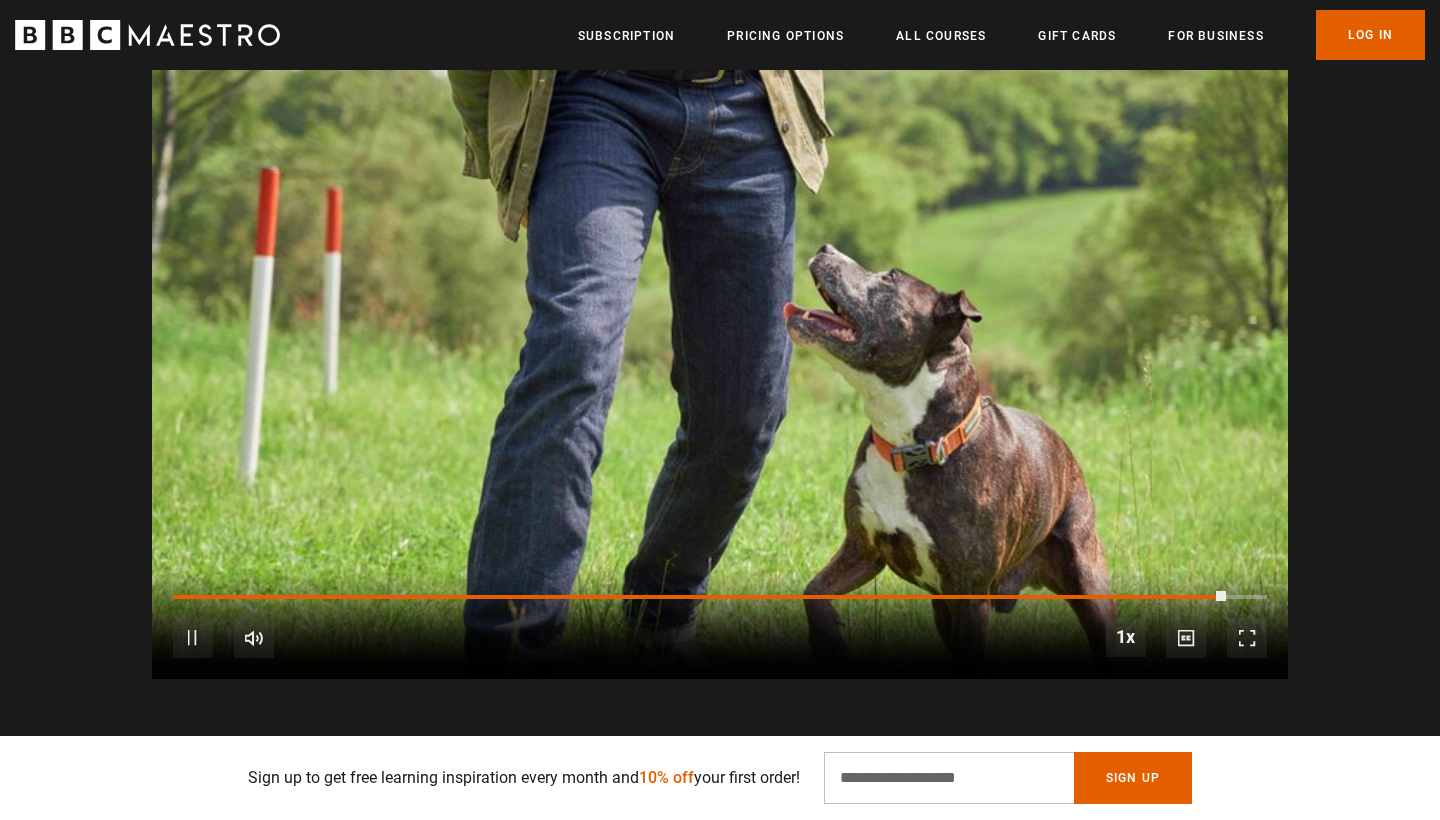 click at bounding box center [193, 638] 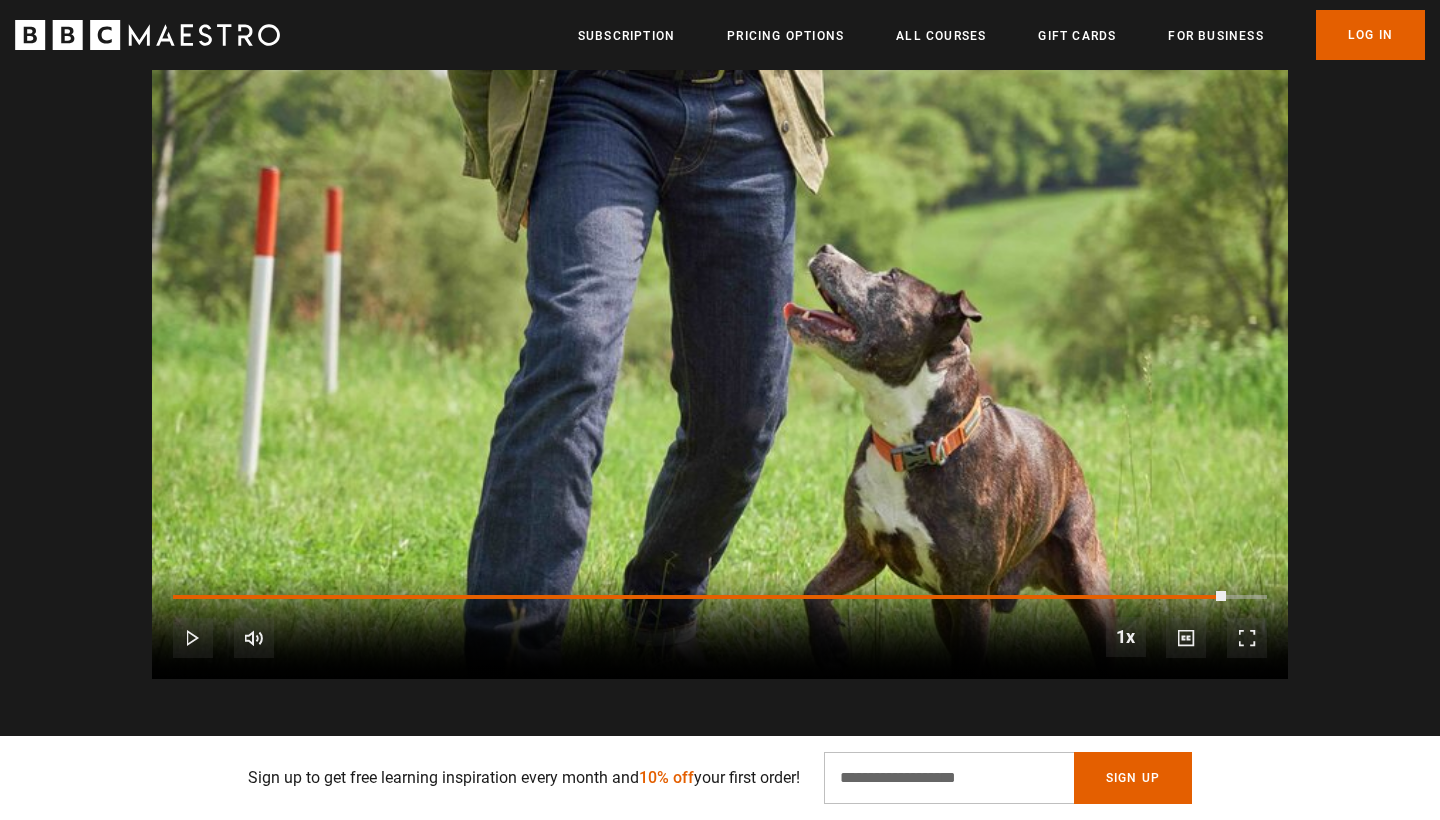 scroll, scrollTop: 0, scrollLeft: 2620, axis: horizontal 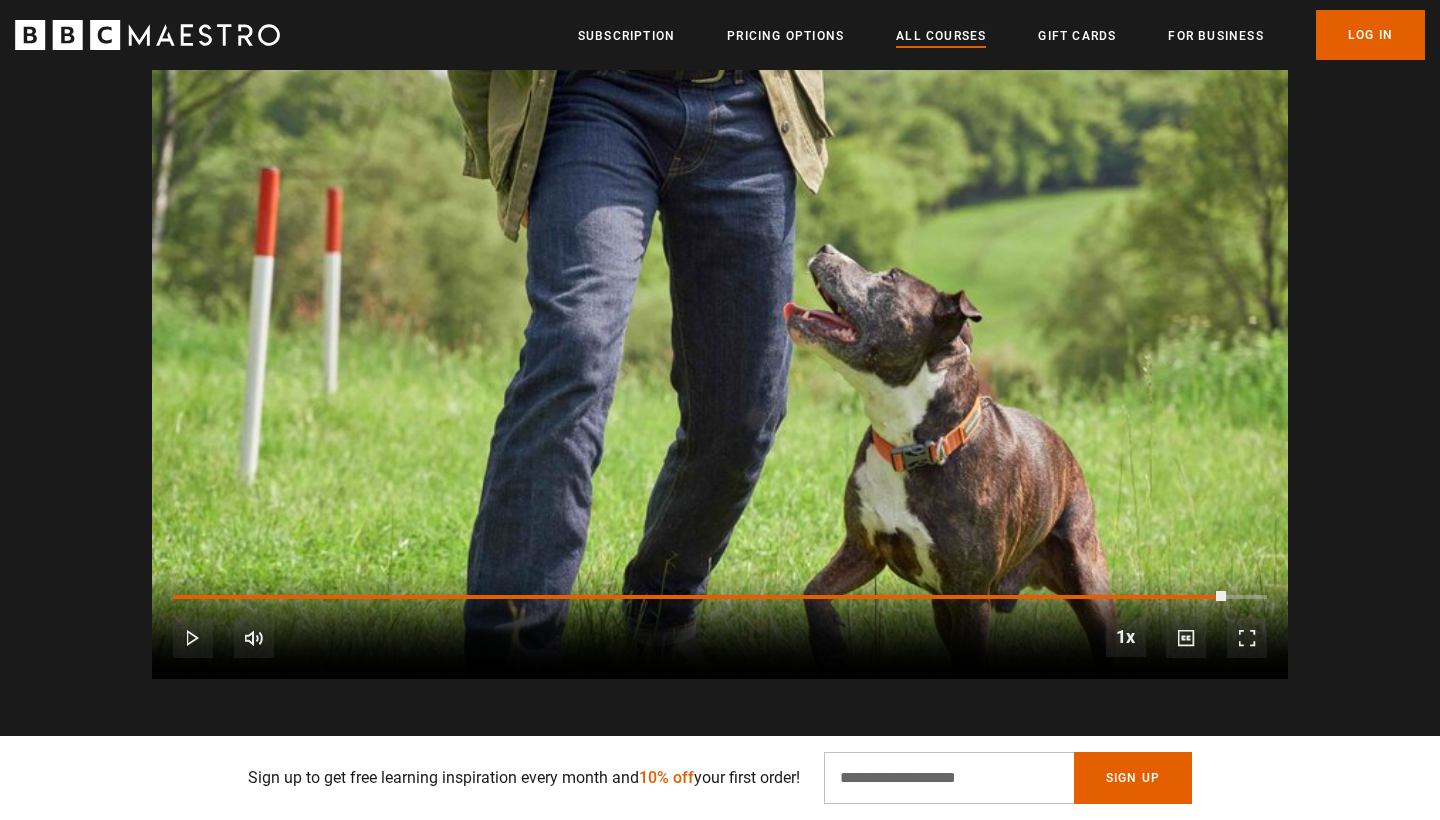 click on "All Courses" at bounding box center (941, 36) 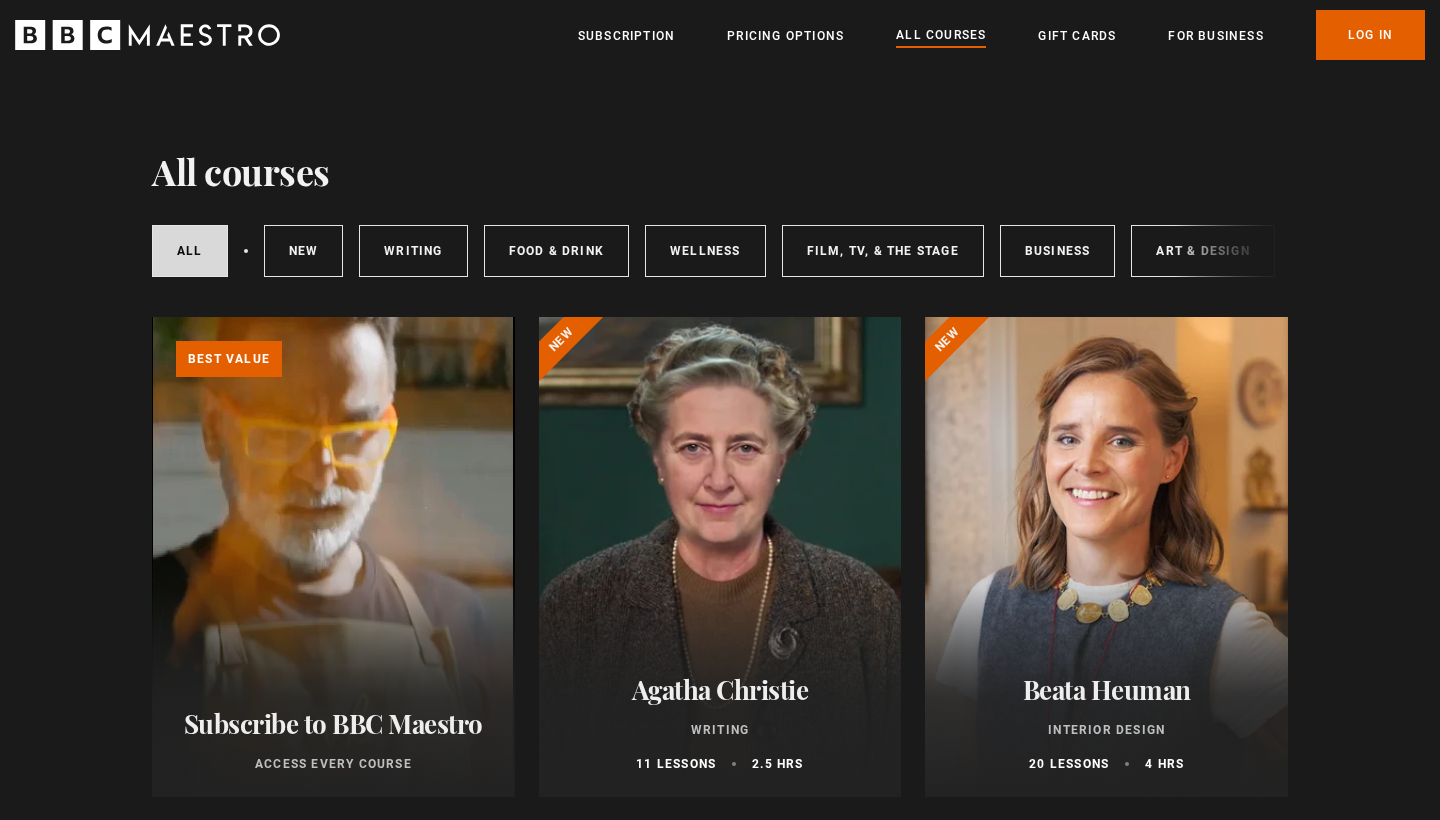 scroll, scrollTop: 0, scrollLeft: 0, axis: both 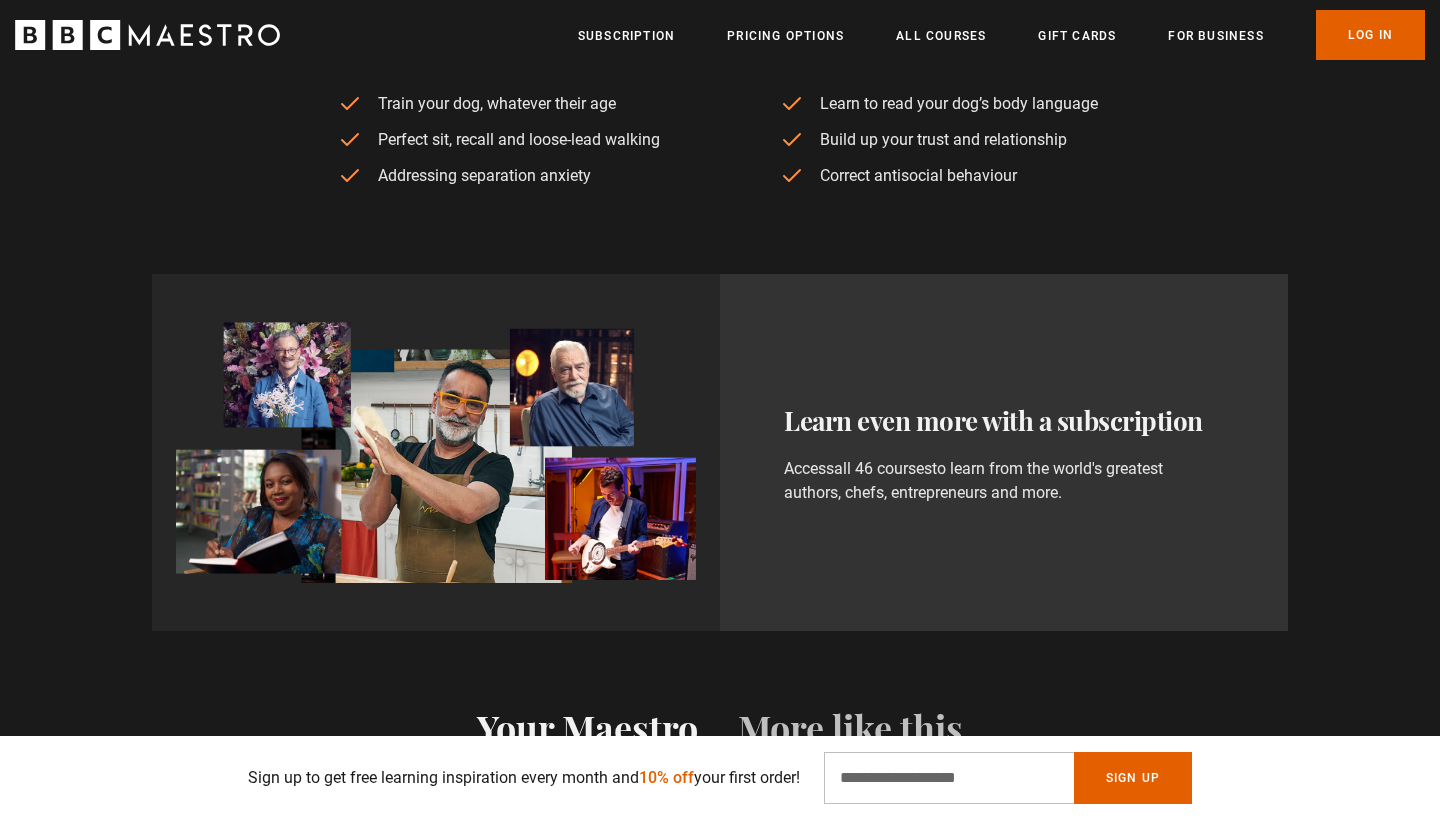 click on "all 46 courses" at bounding box center (883, 469) 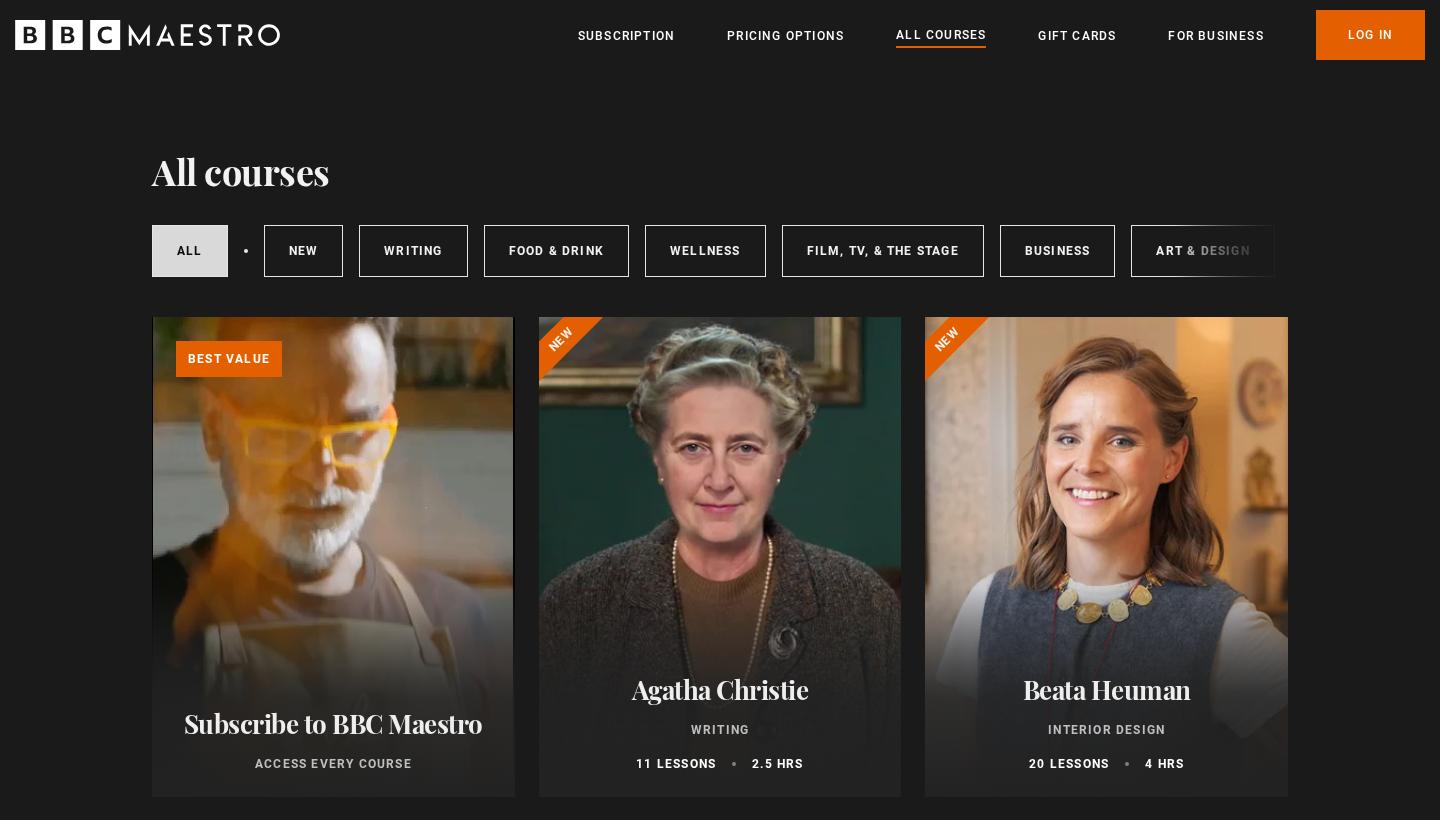 scroll, scrollTop: 0, scrollLeft: 0, axis: both 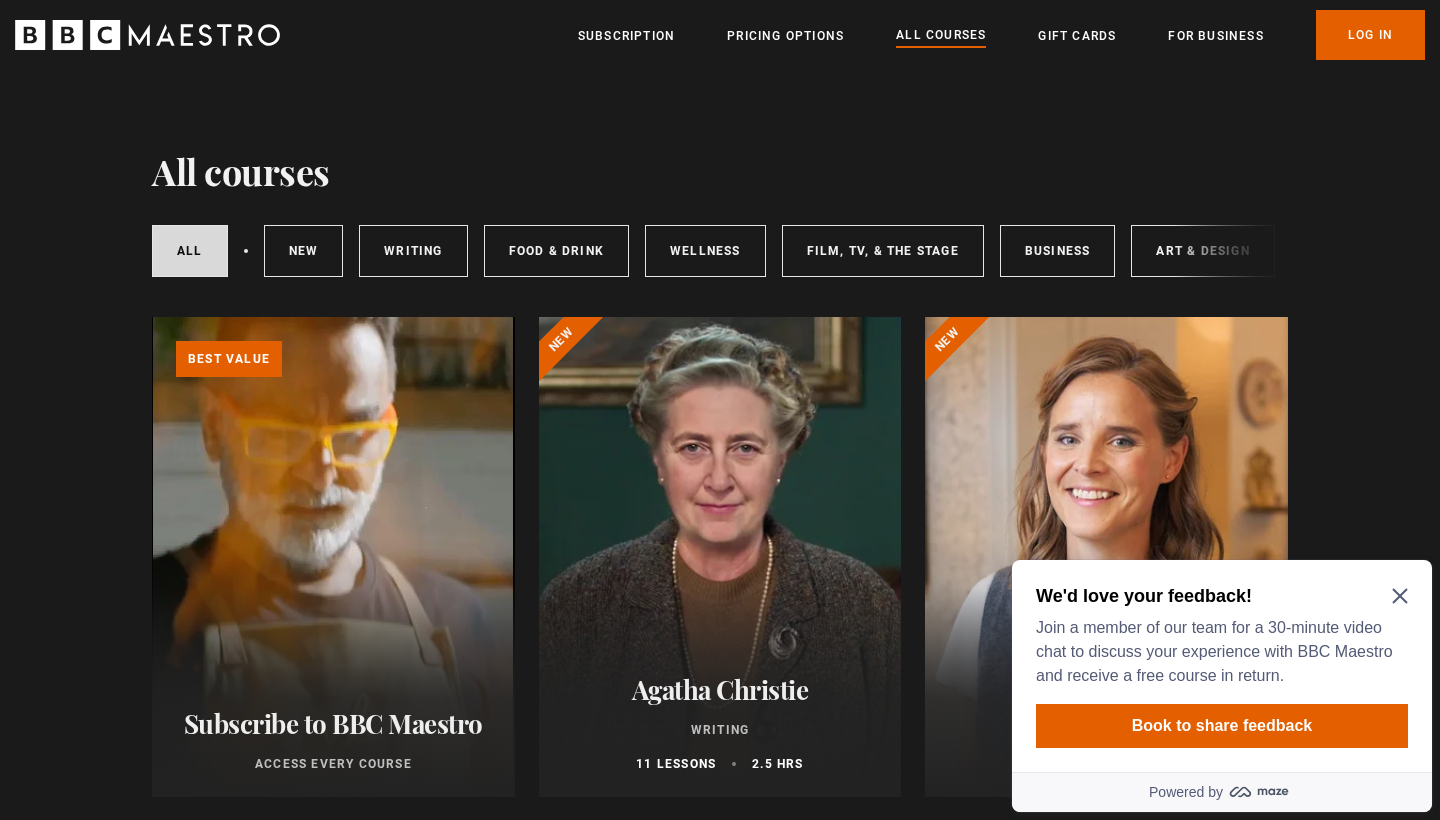 click 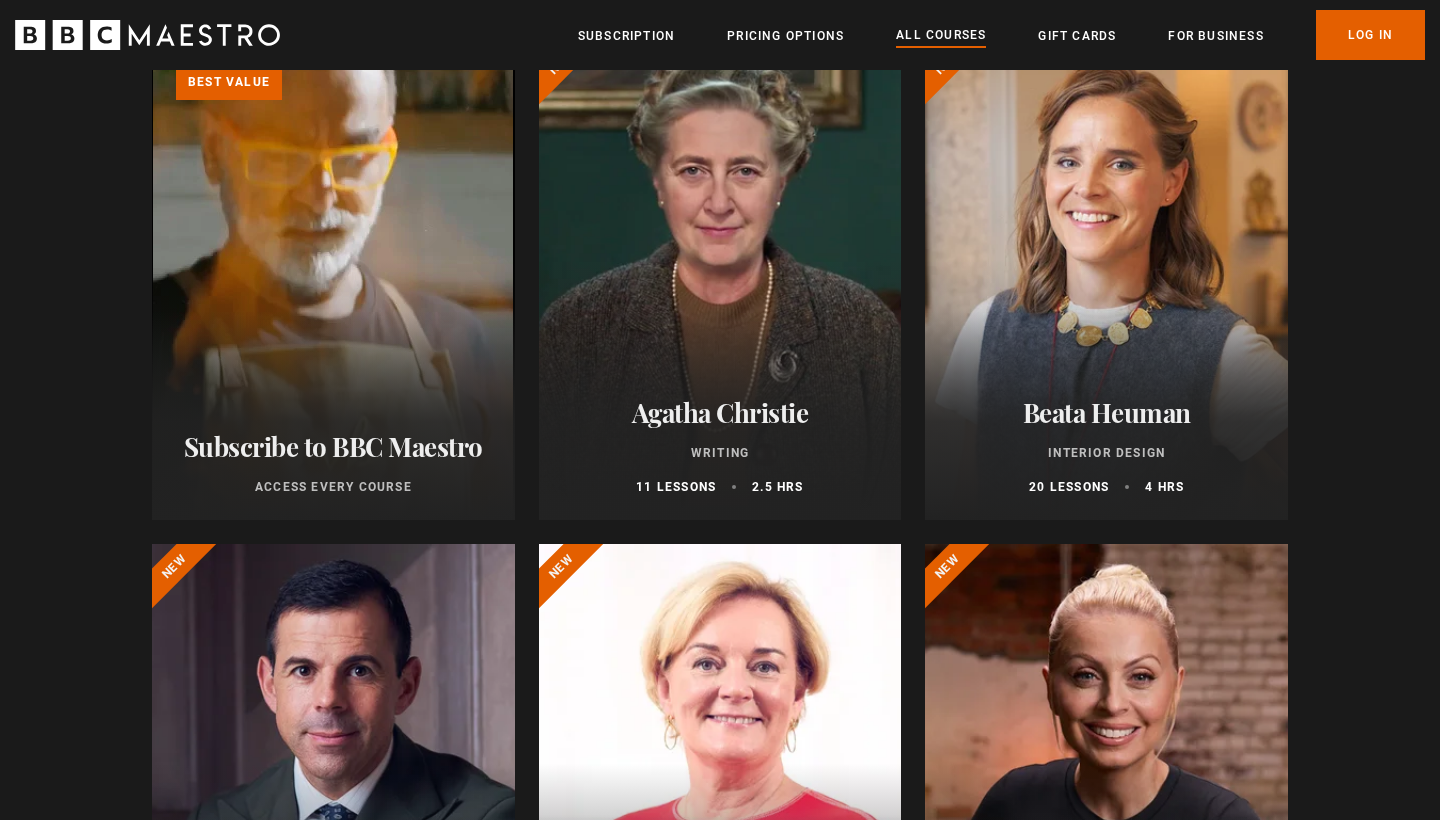 scroll, scrollTop: 269, scrollLeft: 0, axis: vertical 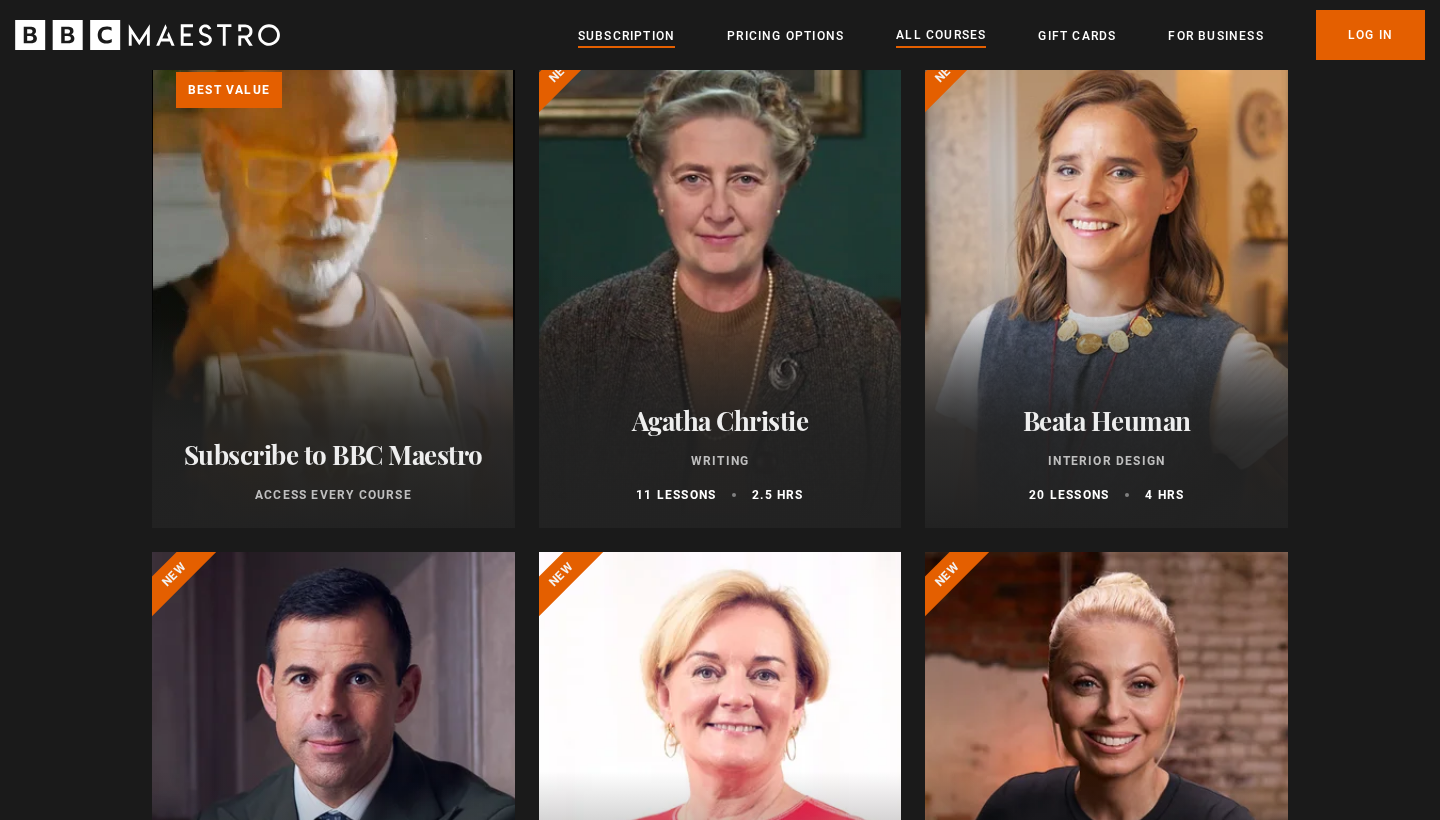 click on "Subscription" at bounding box center [626, 36] 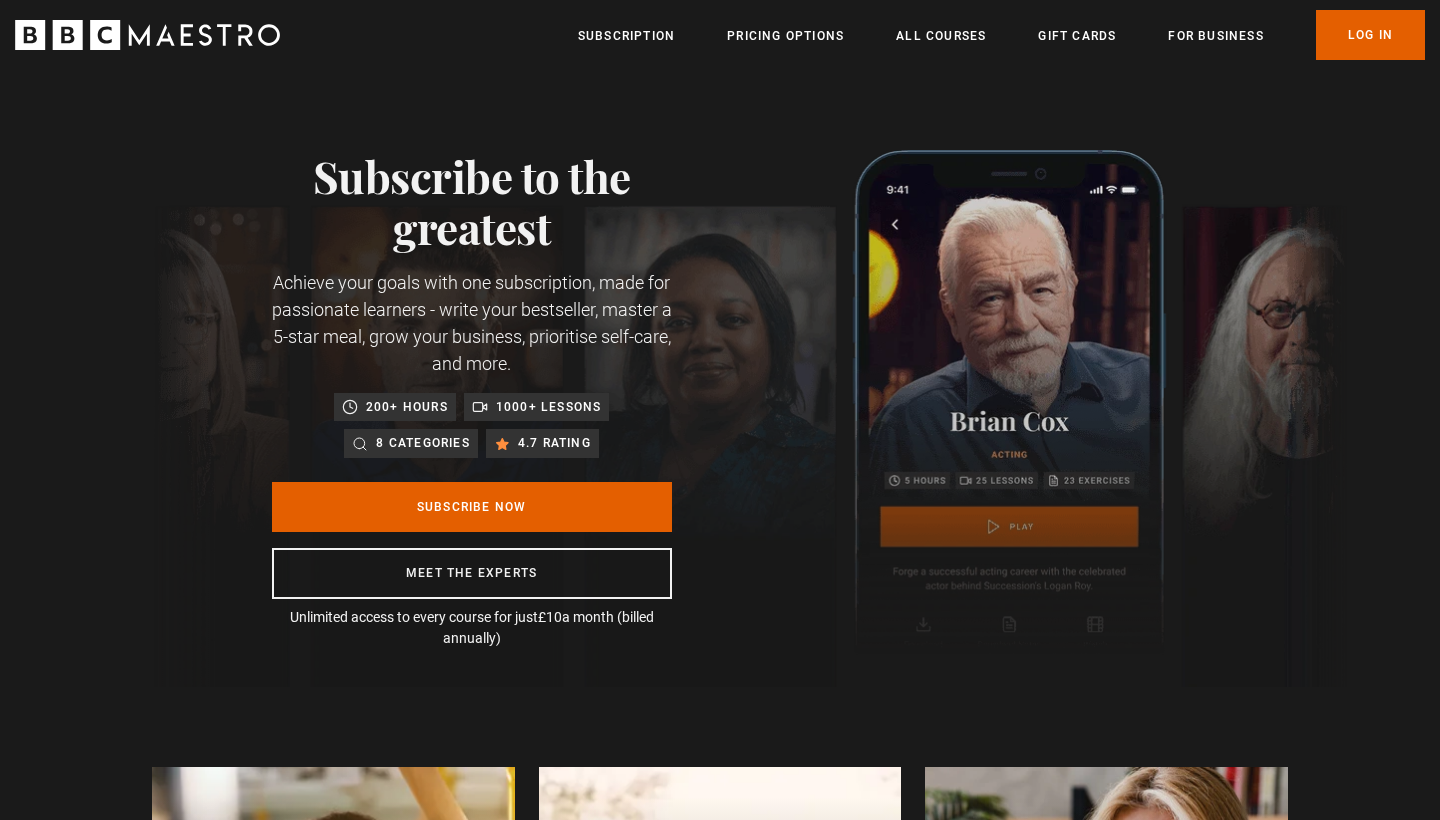 scroll, scrollTop: 0, scrollLeft: 0, axis: both 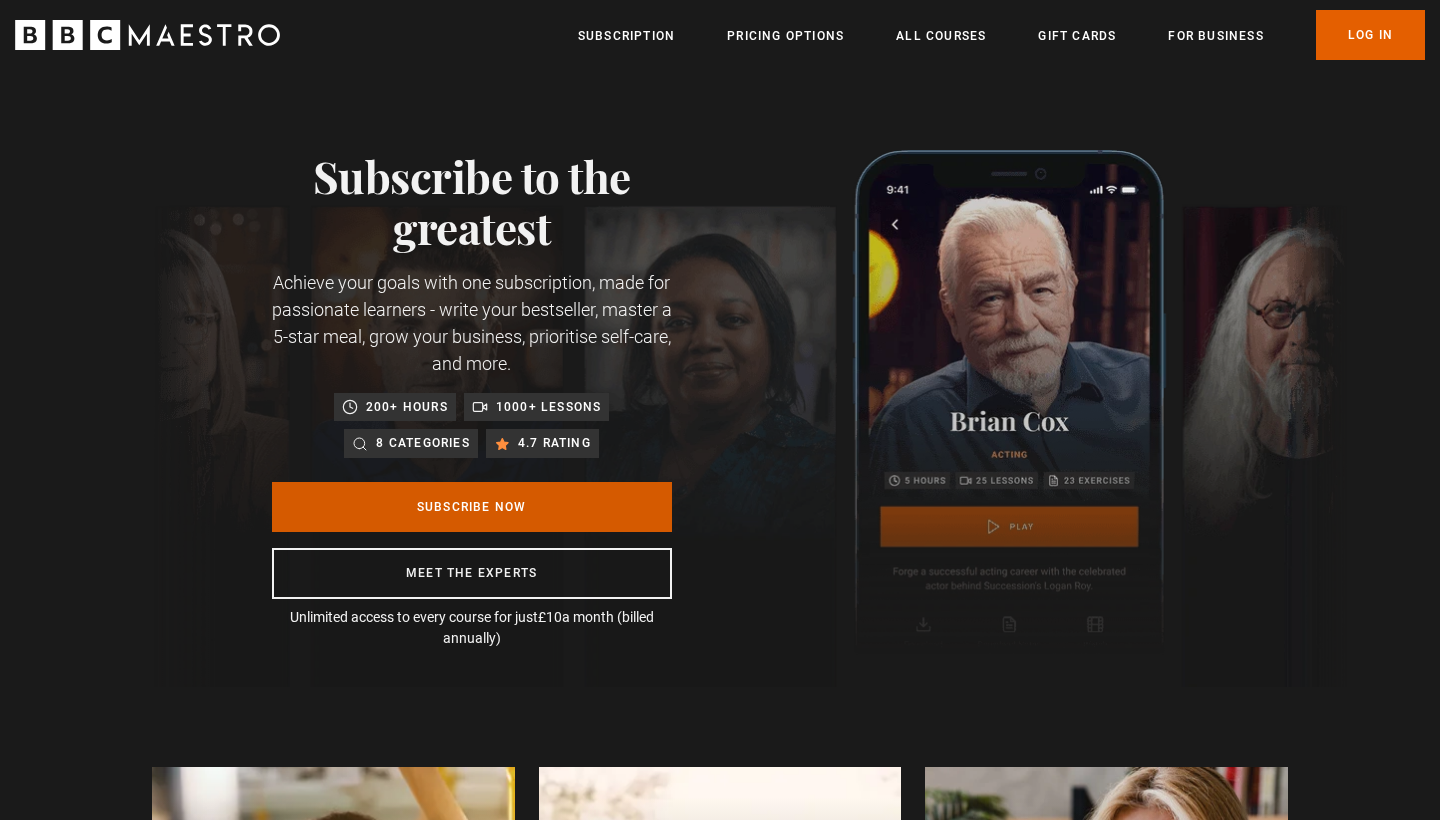 click on "Subscribe Now" at bounding box center [472, 507] 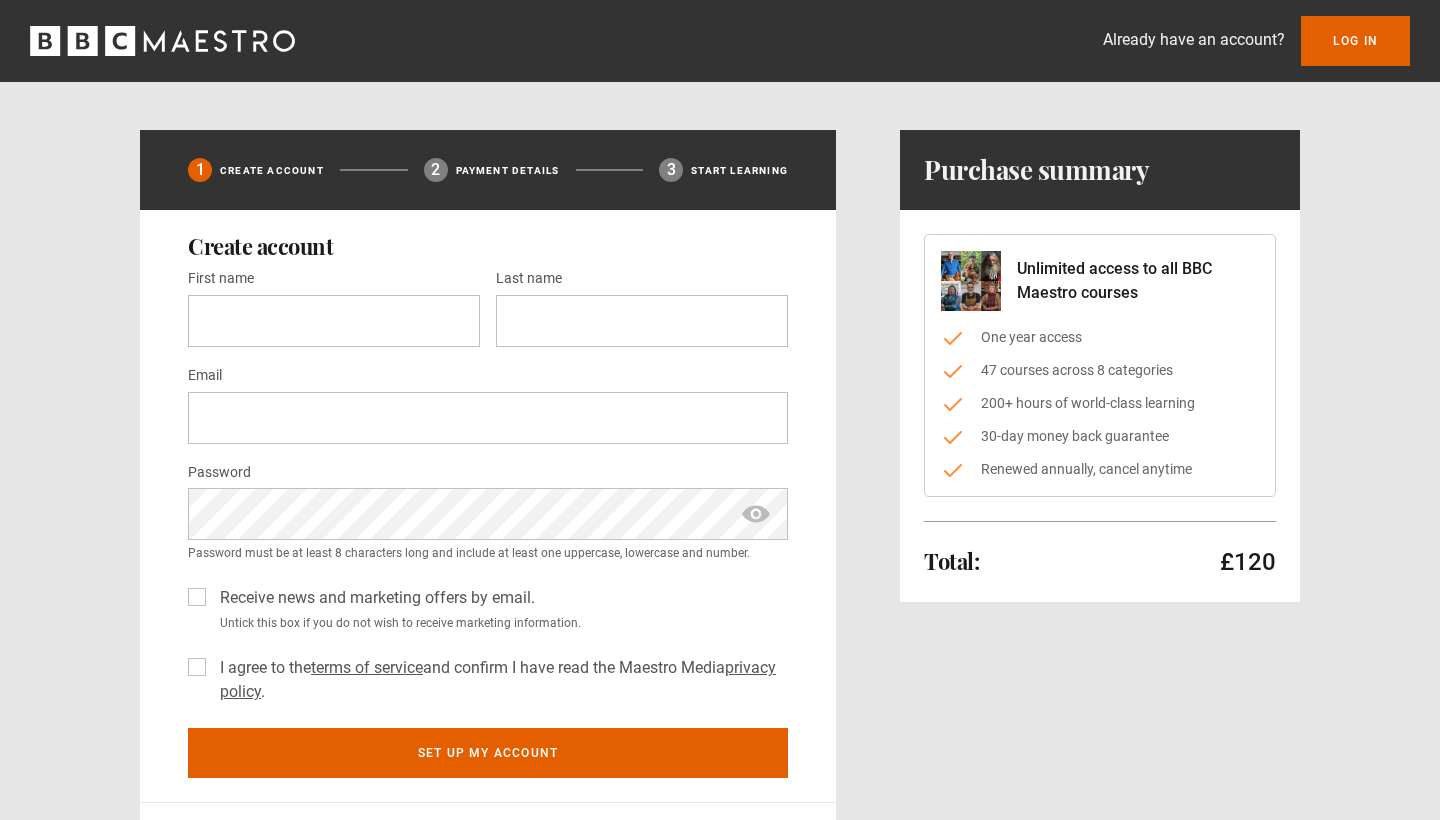 scroll, scrollTop: 0, scrollLeft: 0, axis: both 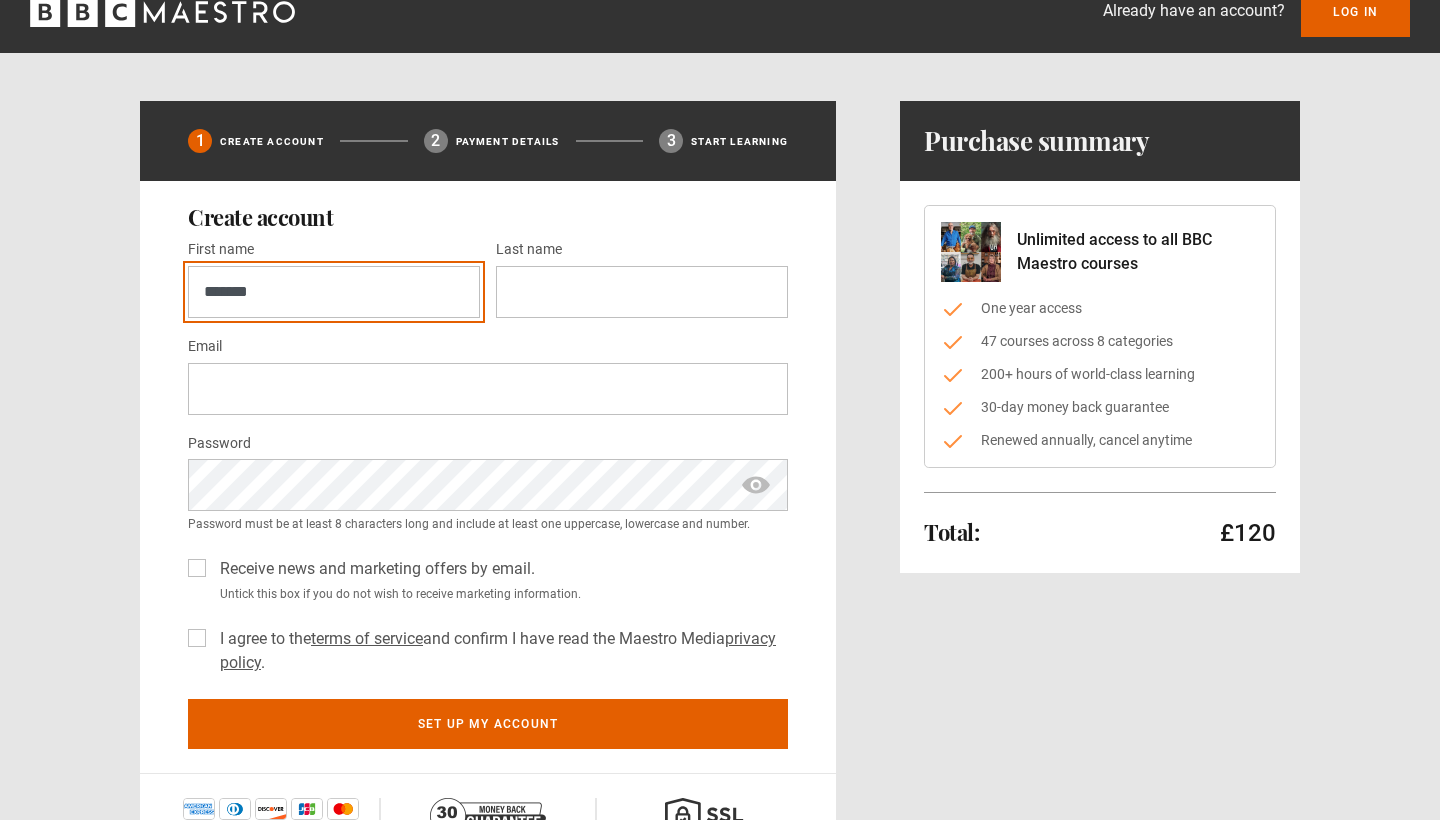 type on "*******" 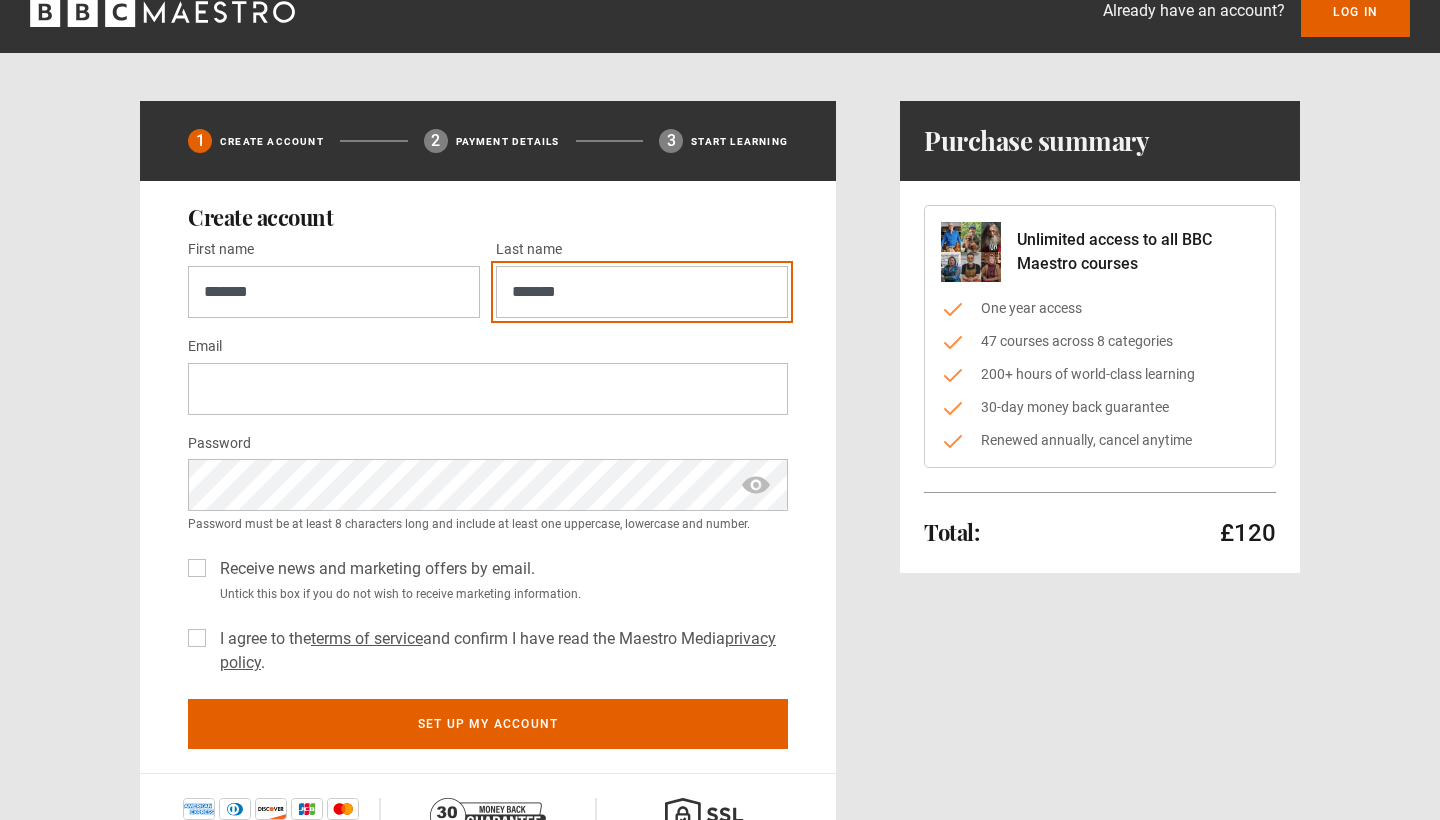 type on "*******" 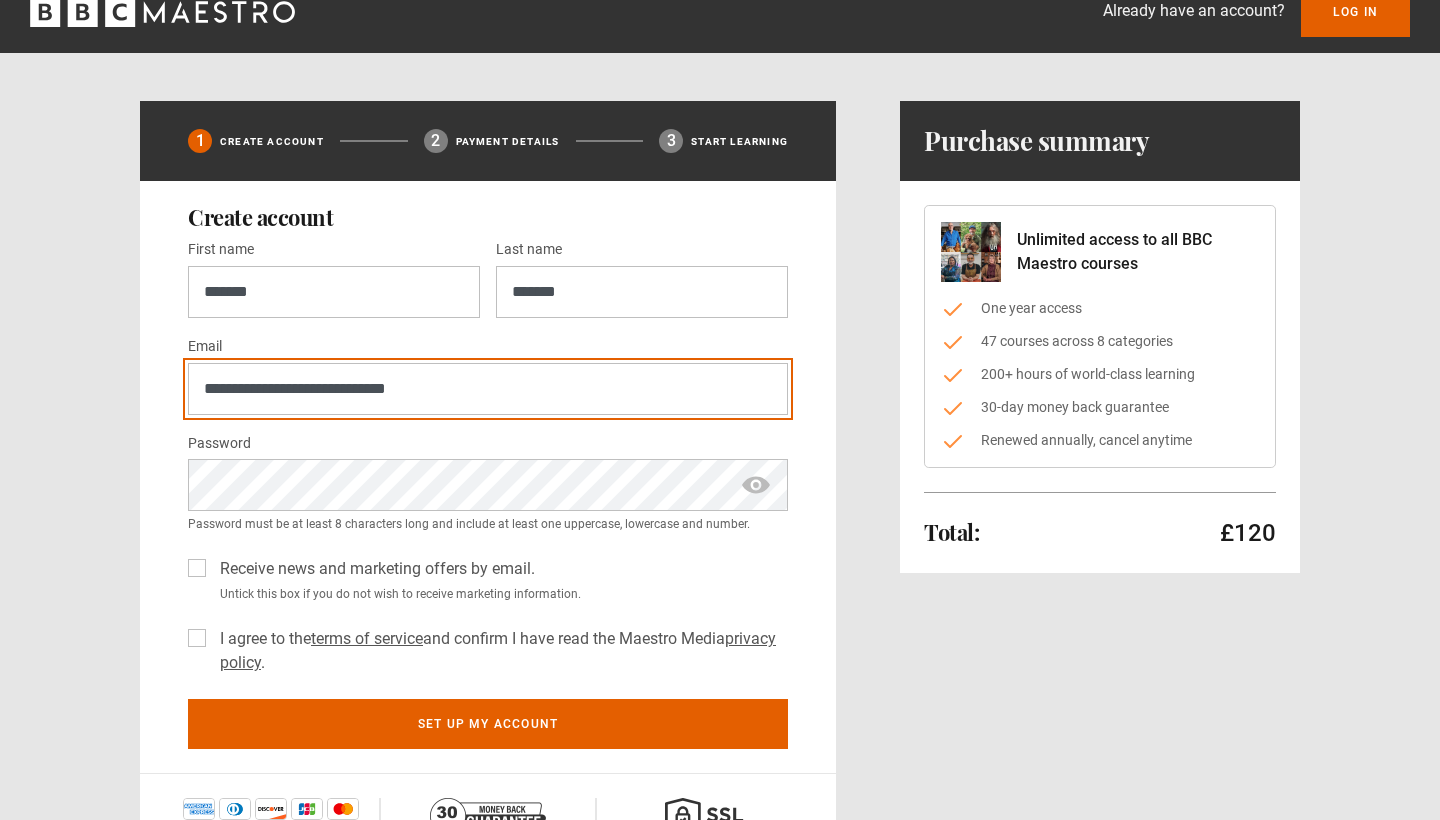 type on "**********" 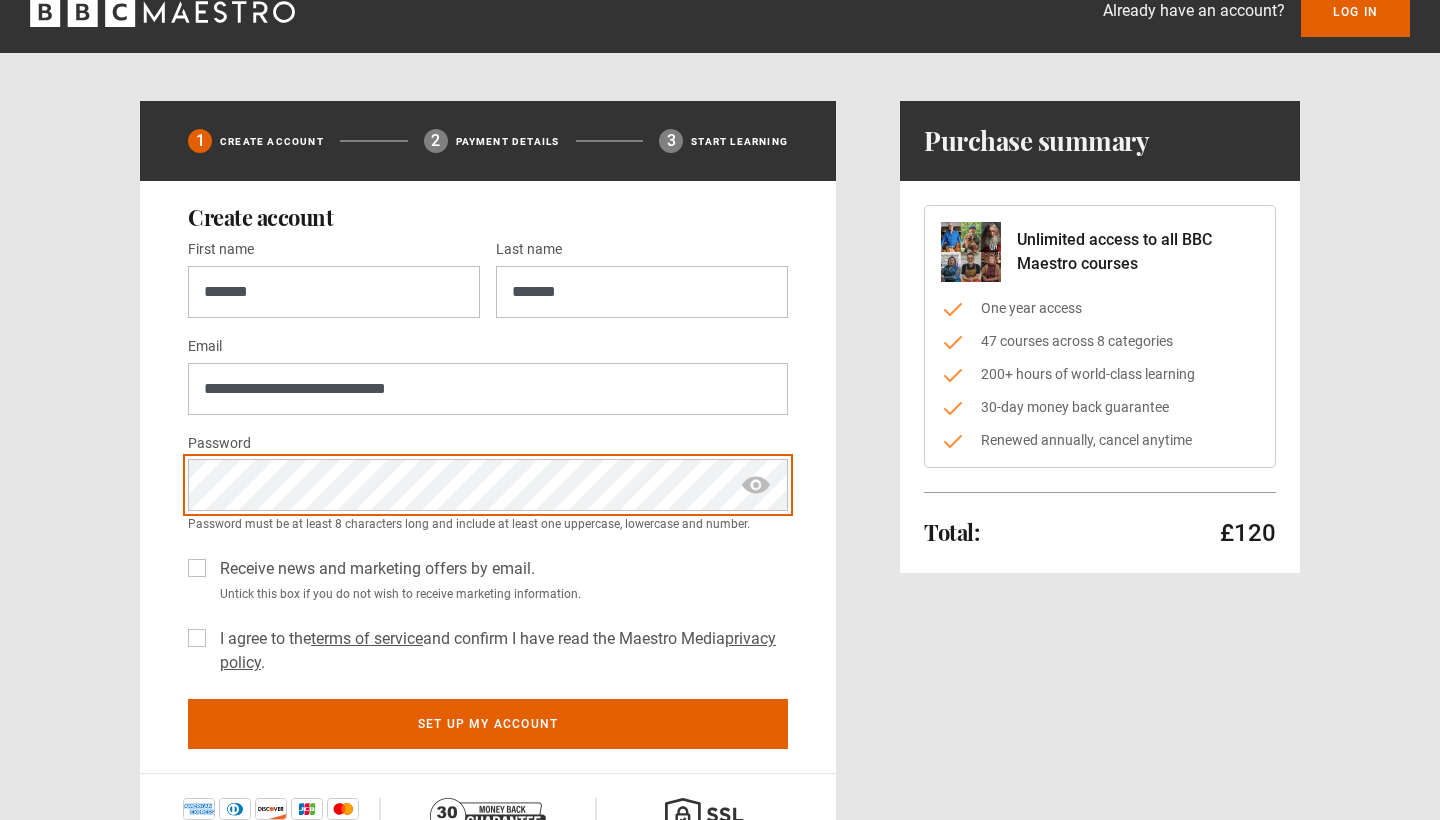 click on "Set up my account" at bounding box center (488, 724) 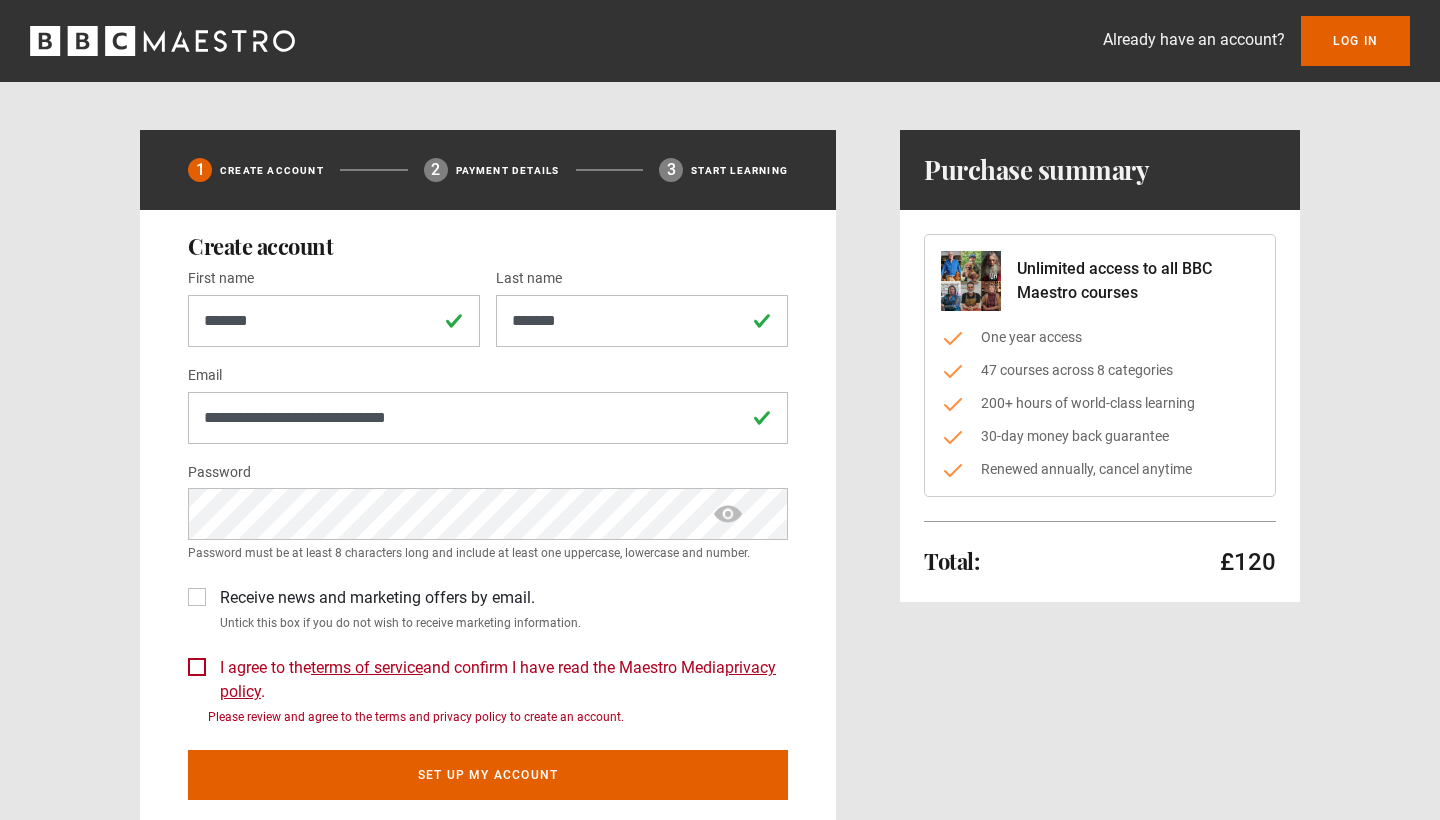 scroll, scrollTop: 0, scrollLeft: 0, axis: both 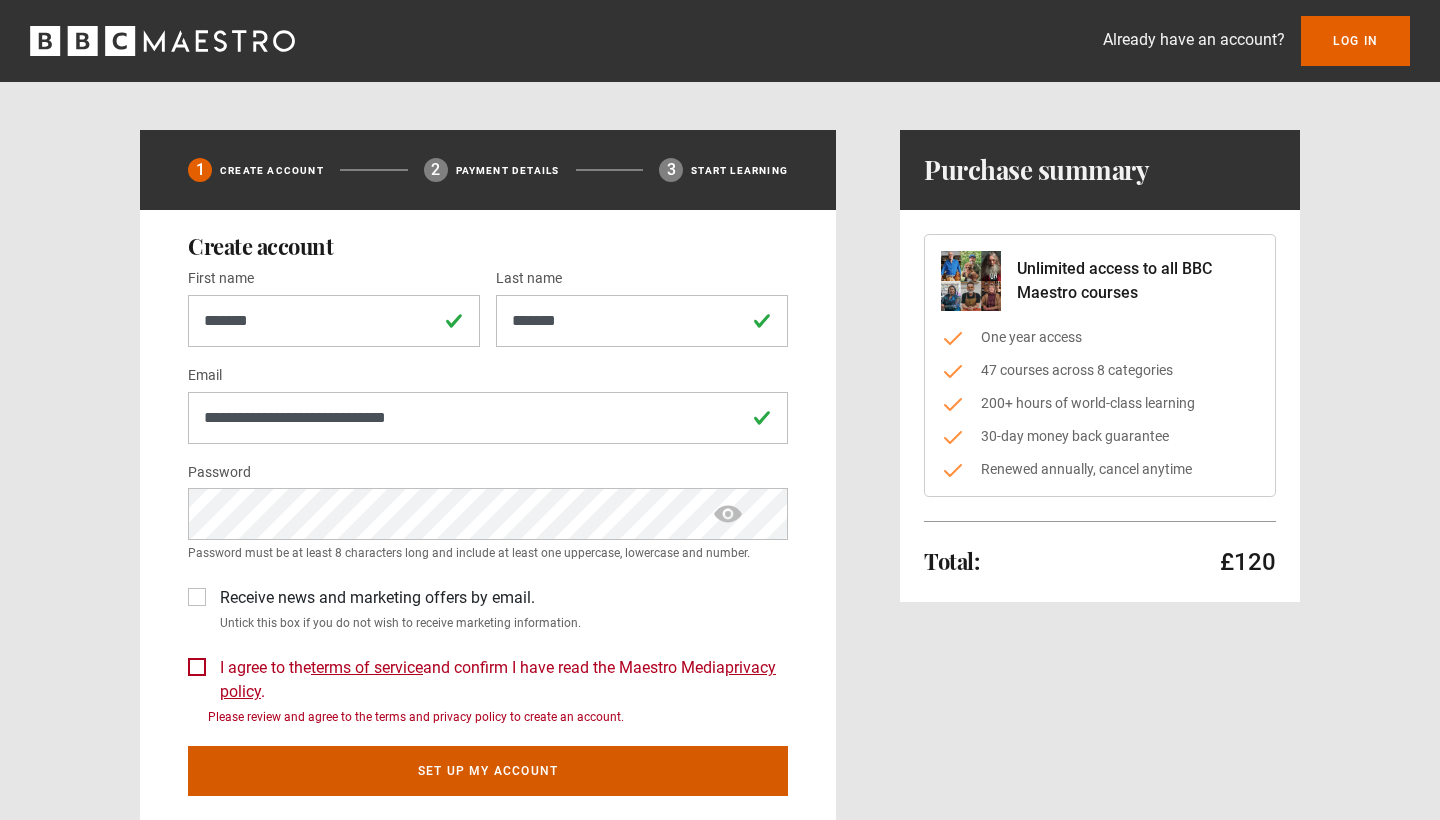 click on "Set up my account" at bounding box center [488, 771] 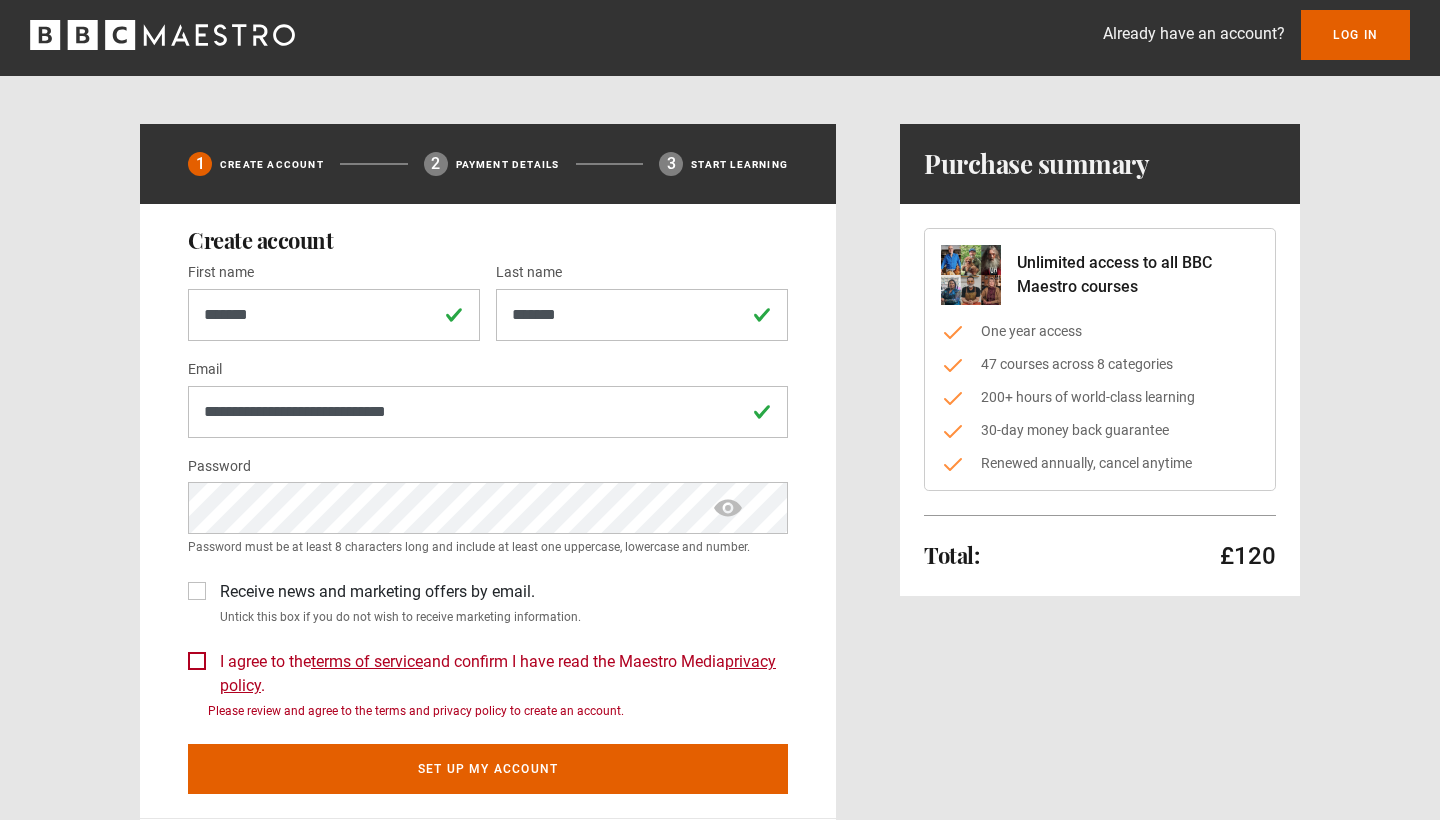 scroll, scrollTop: 23, scrollLeft: 0, axis: vertical 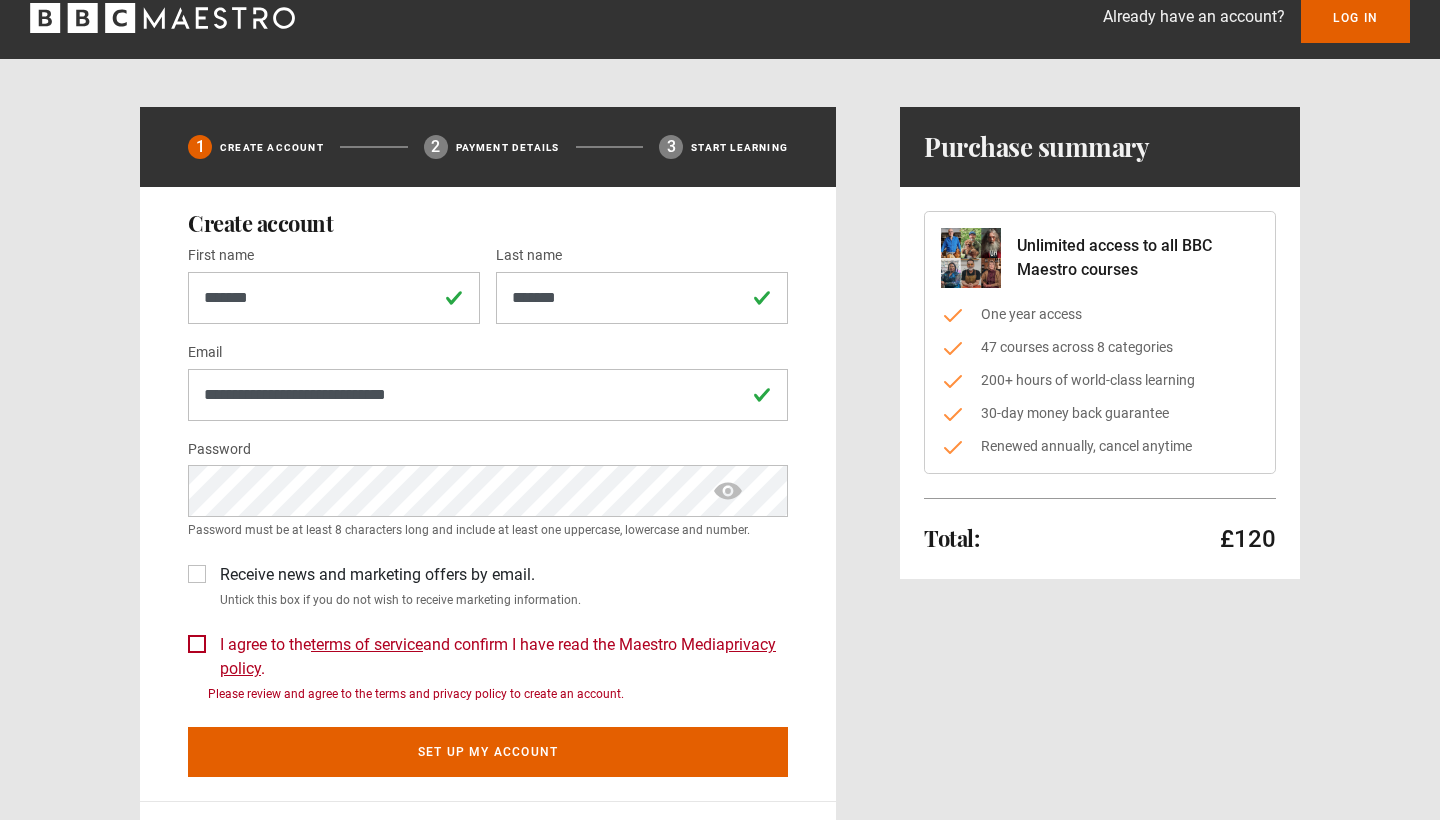 click at bounding box center (728, 491) 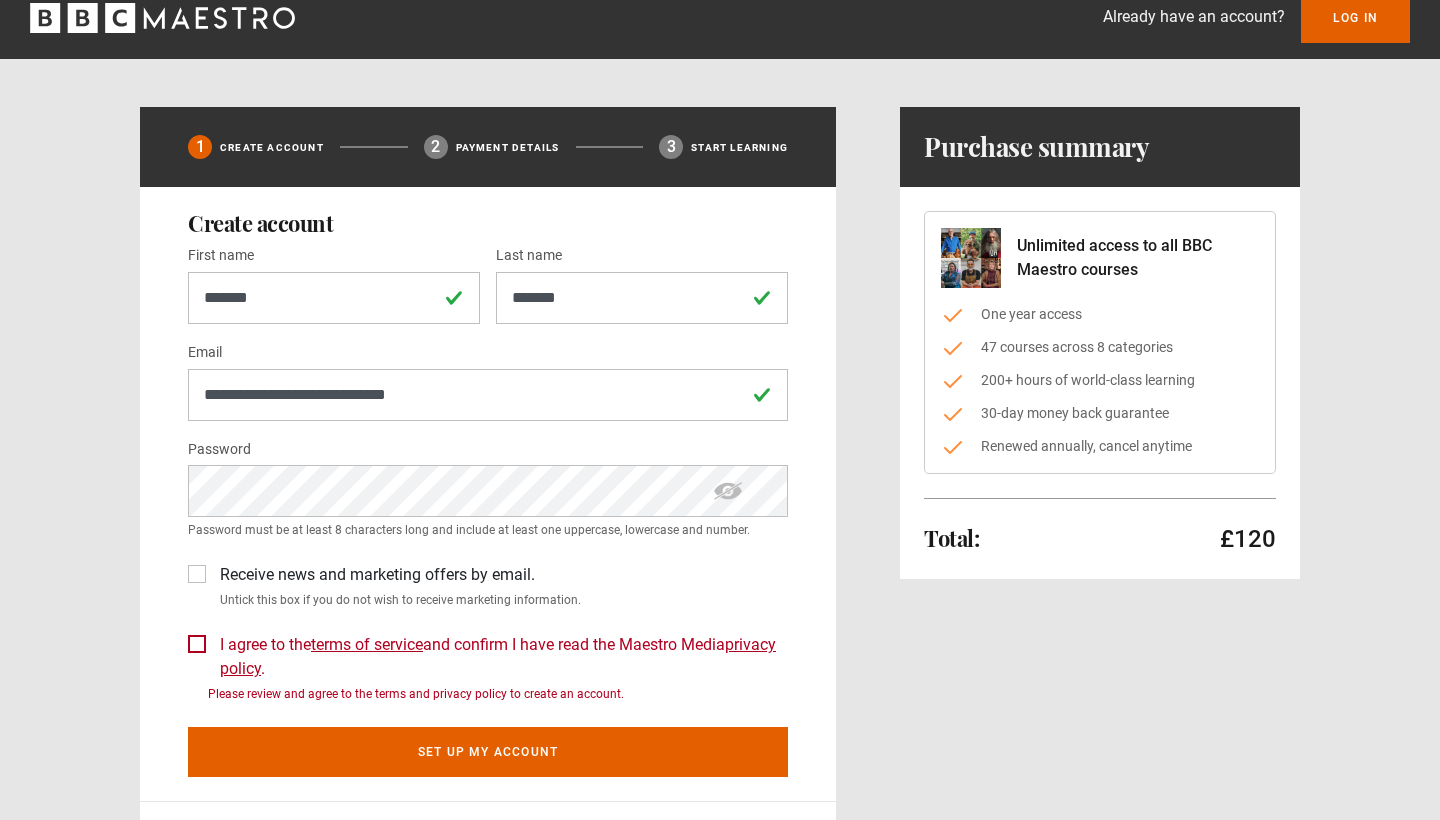 click at bounding box center [728, 491] 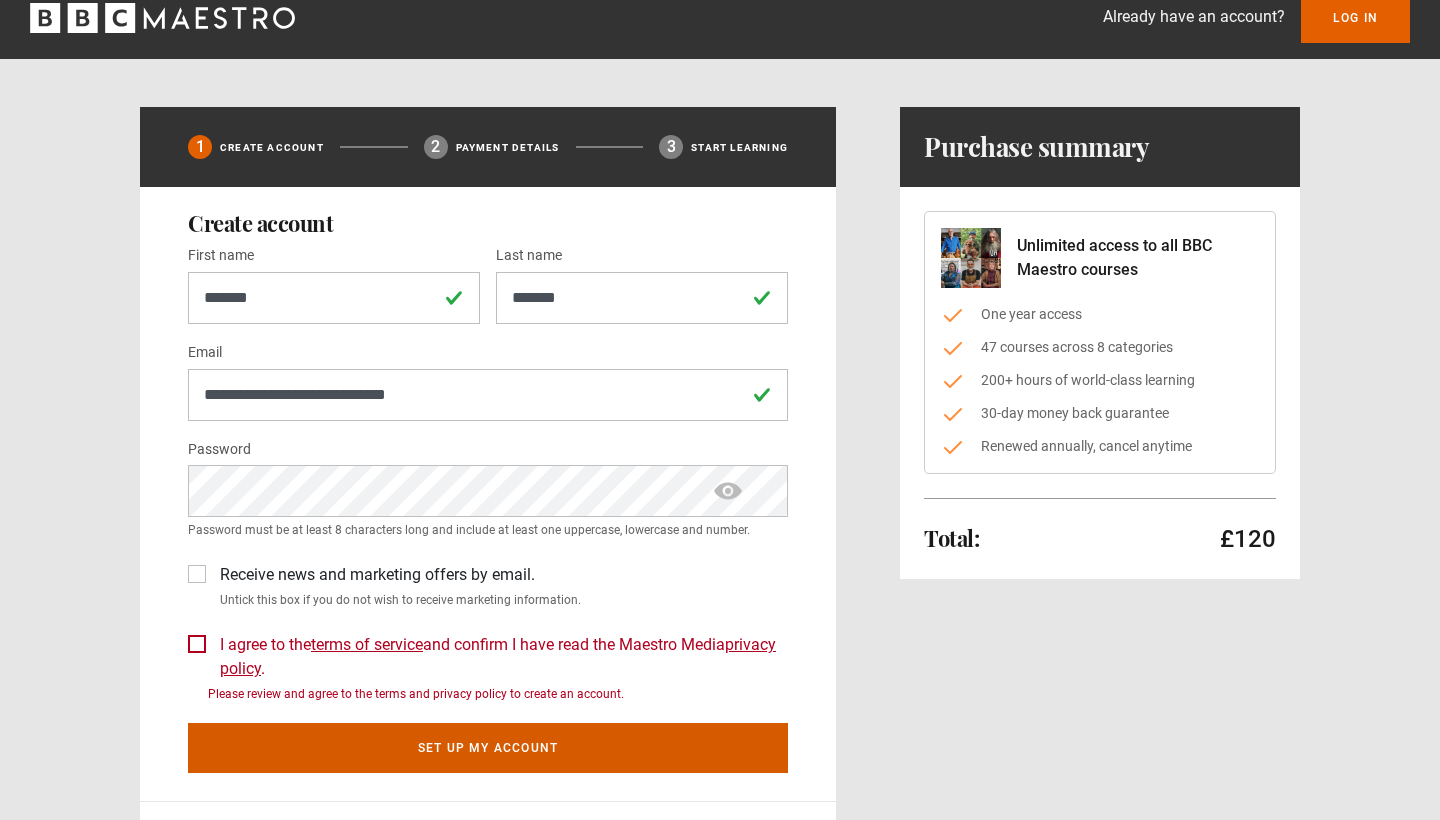 click on "Set up my account" at bounding box center (488, 748) 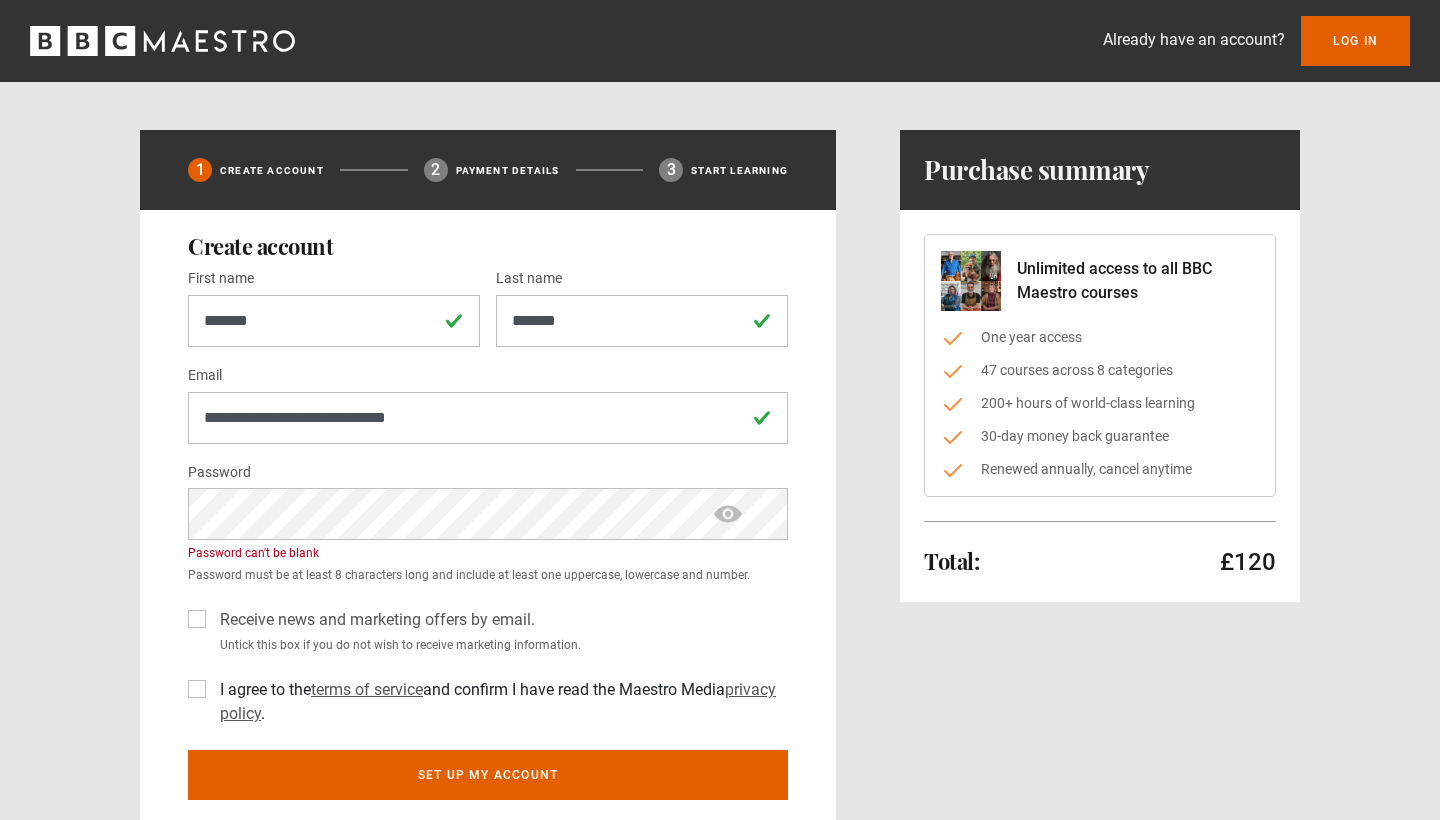 scroll, scrollTop: 0, scrollLeft: 0, axis: both 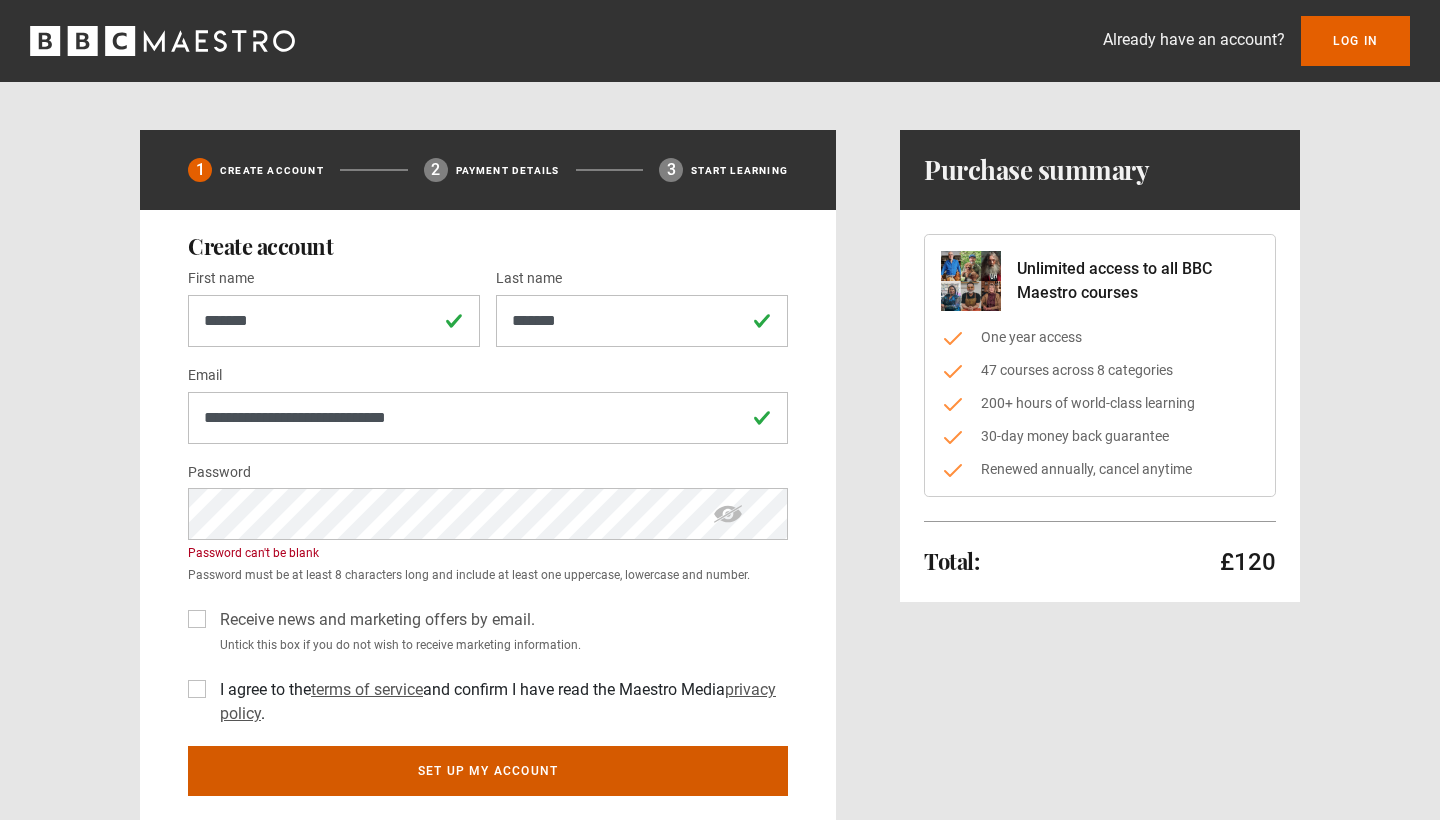click on "Set up my account" at bounding box center (488, 771) 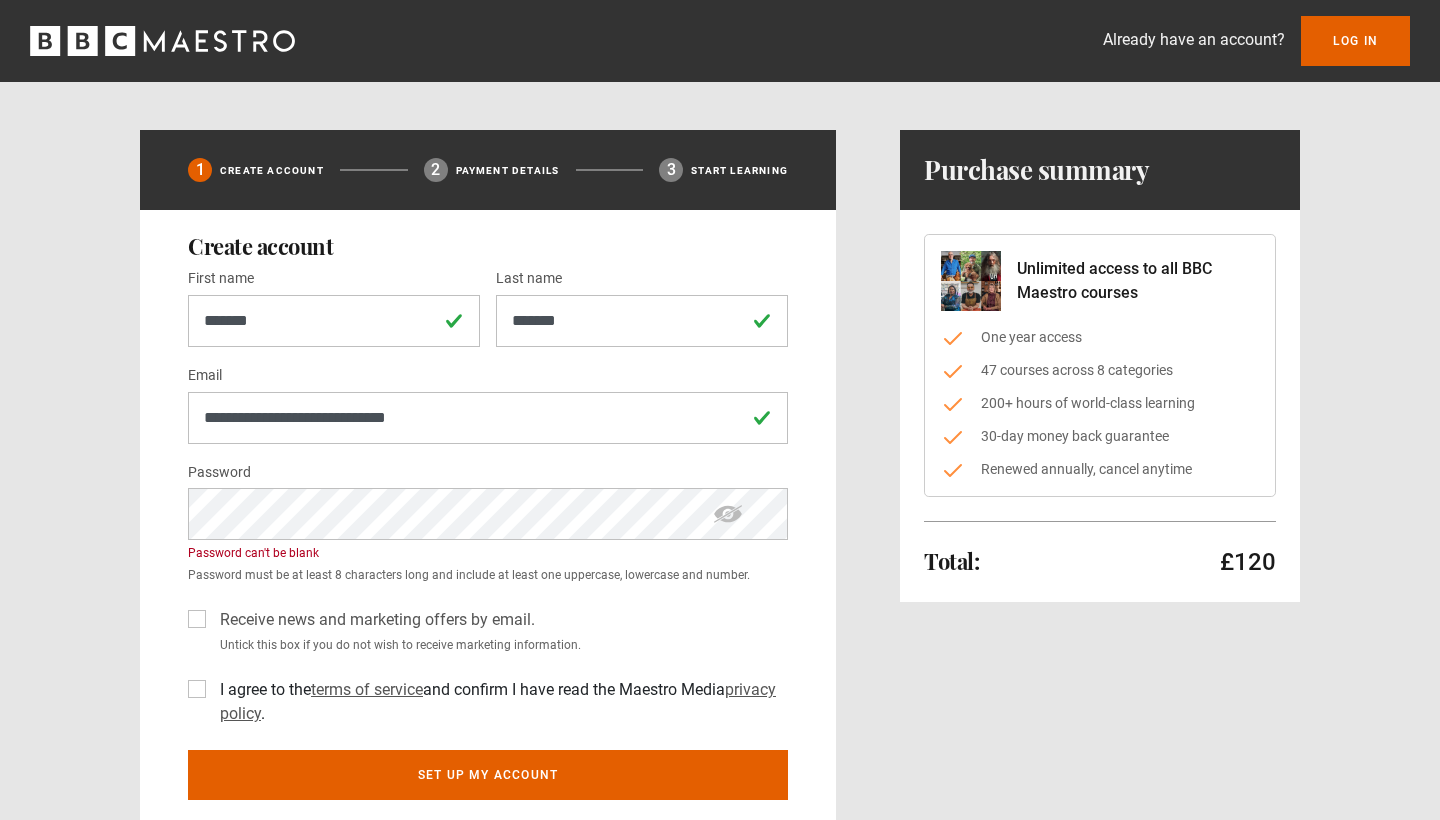 click on "Receive news and marketing offers by email." at bounding box center [373, 620] 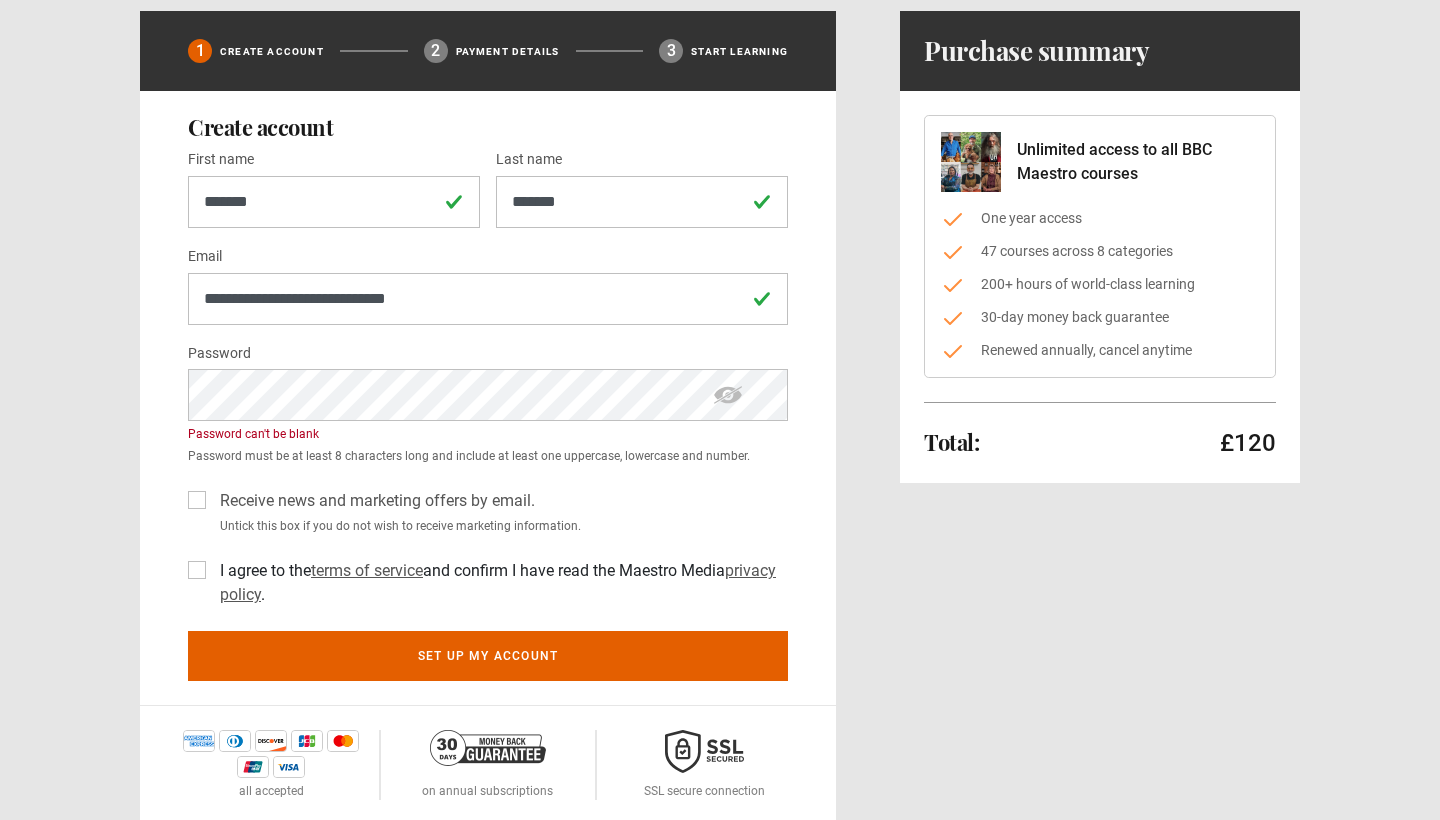 scroll, scrollTop: 171, scrollLeft: 0, axis: vertical 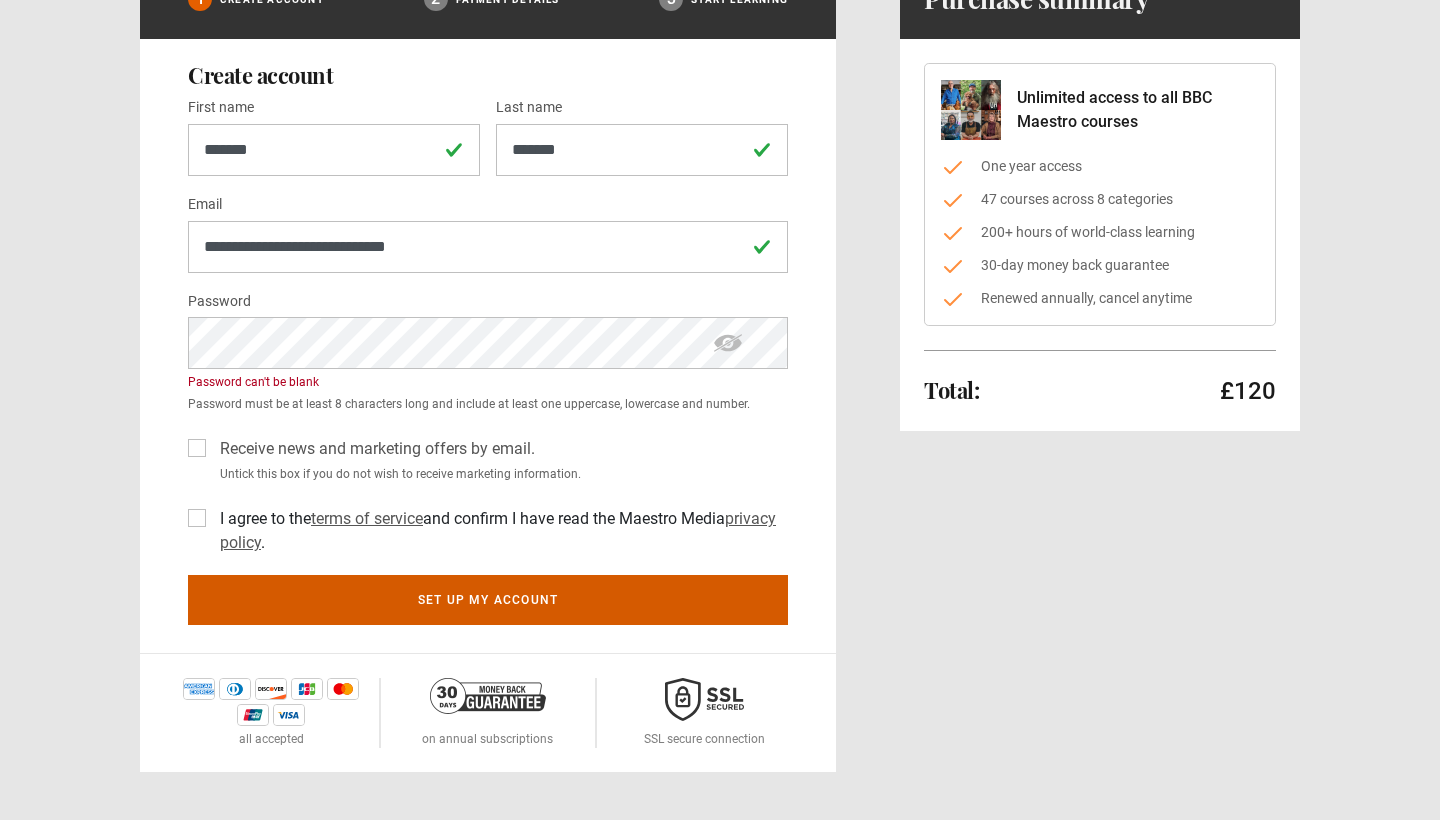 click on "Set up my account" at bounding box center (488, 600) 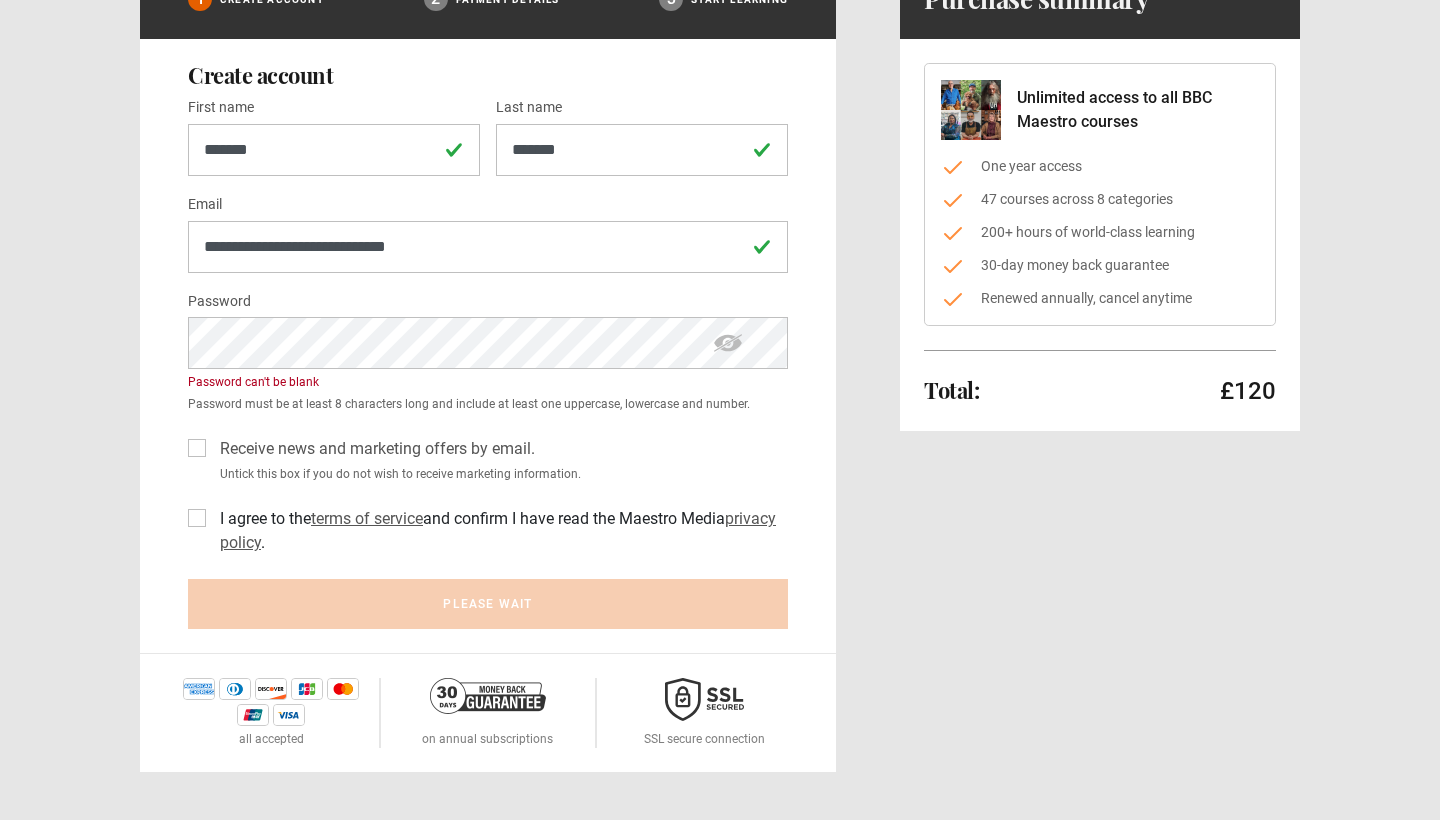 scroll, scrollTop: 0, scrollLeft: 0, axis: both 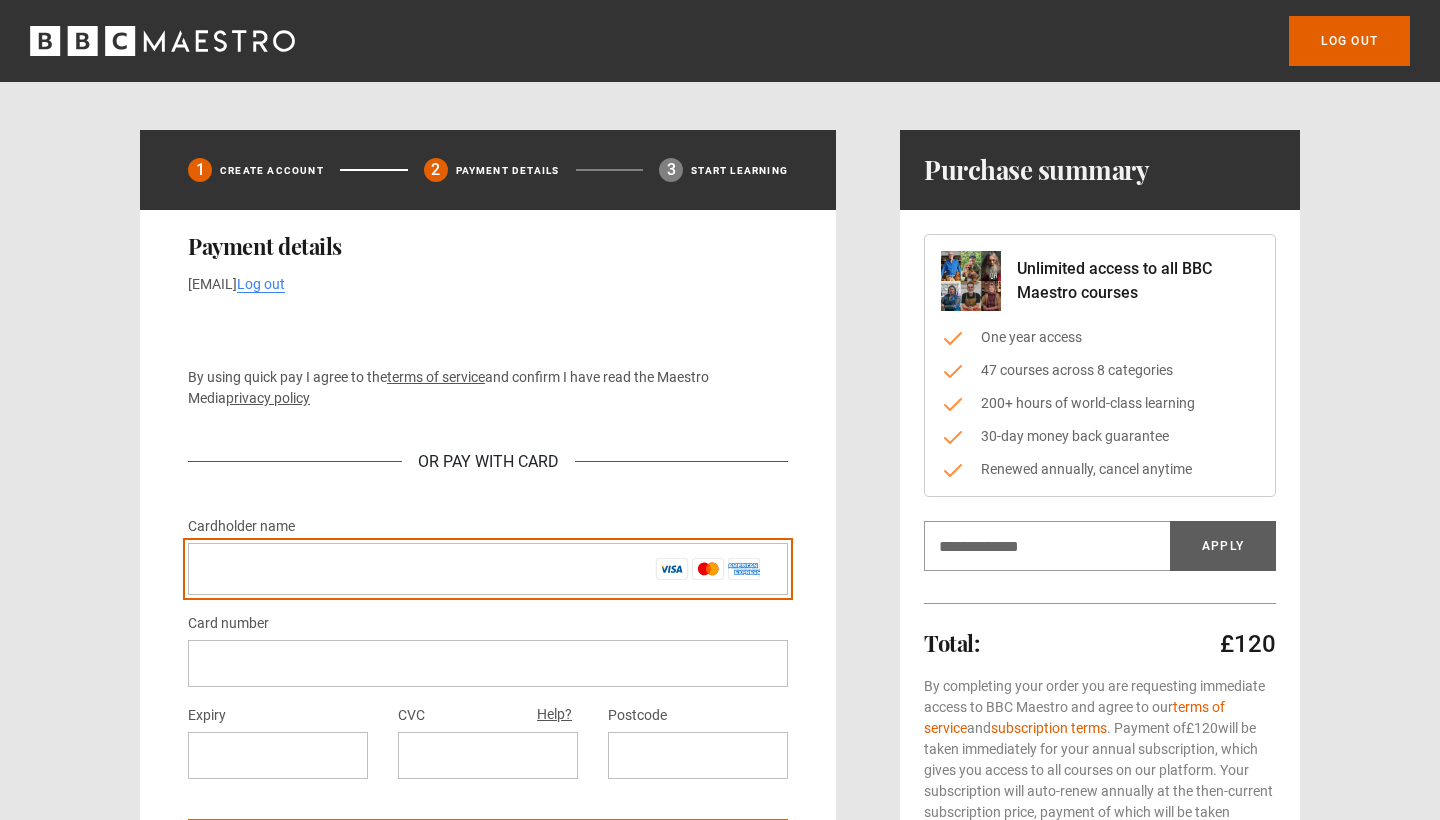 click on "Cardholder name  *" at bounding box center (488, 569) 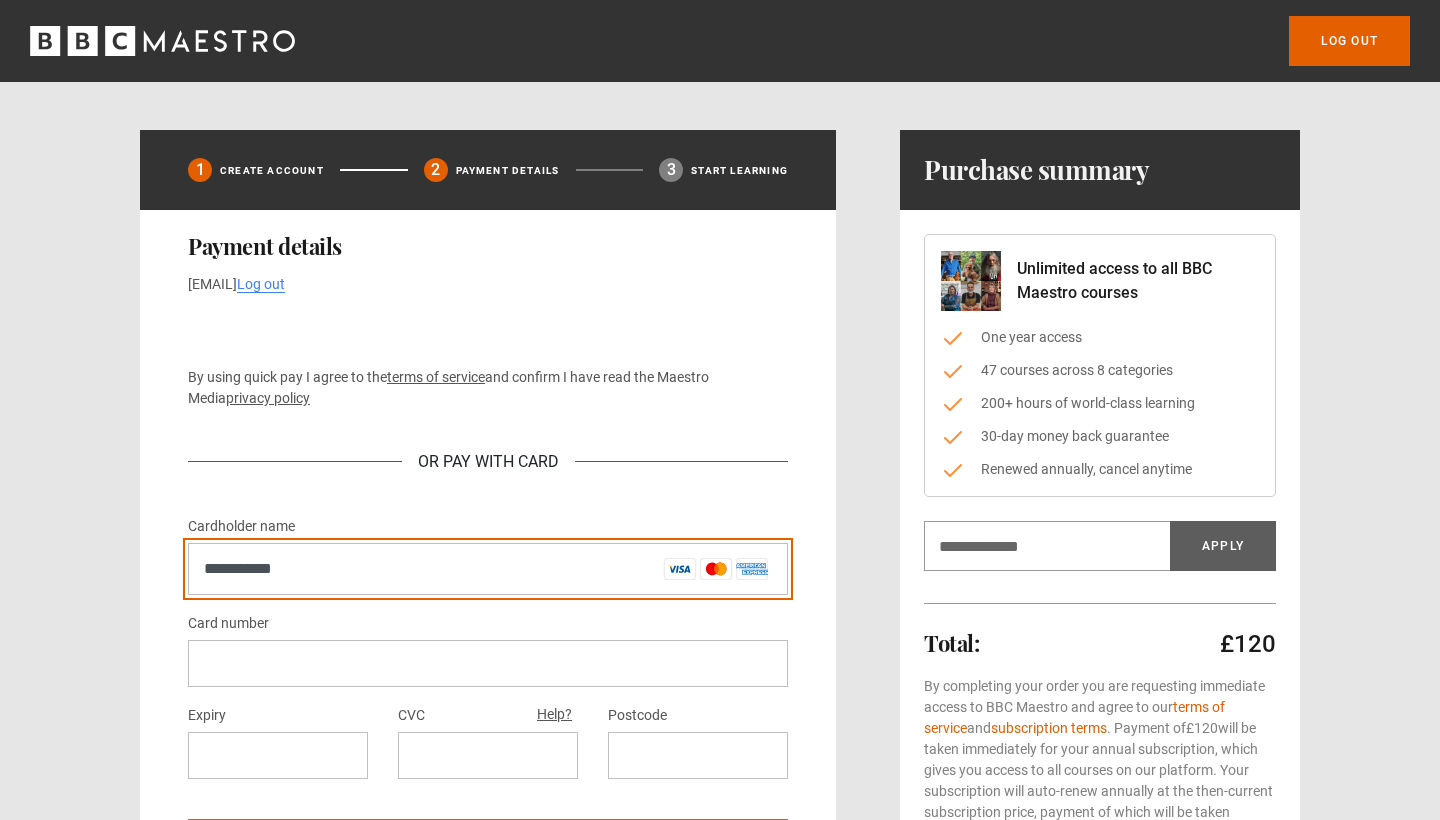 type on "**********" 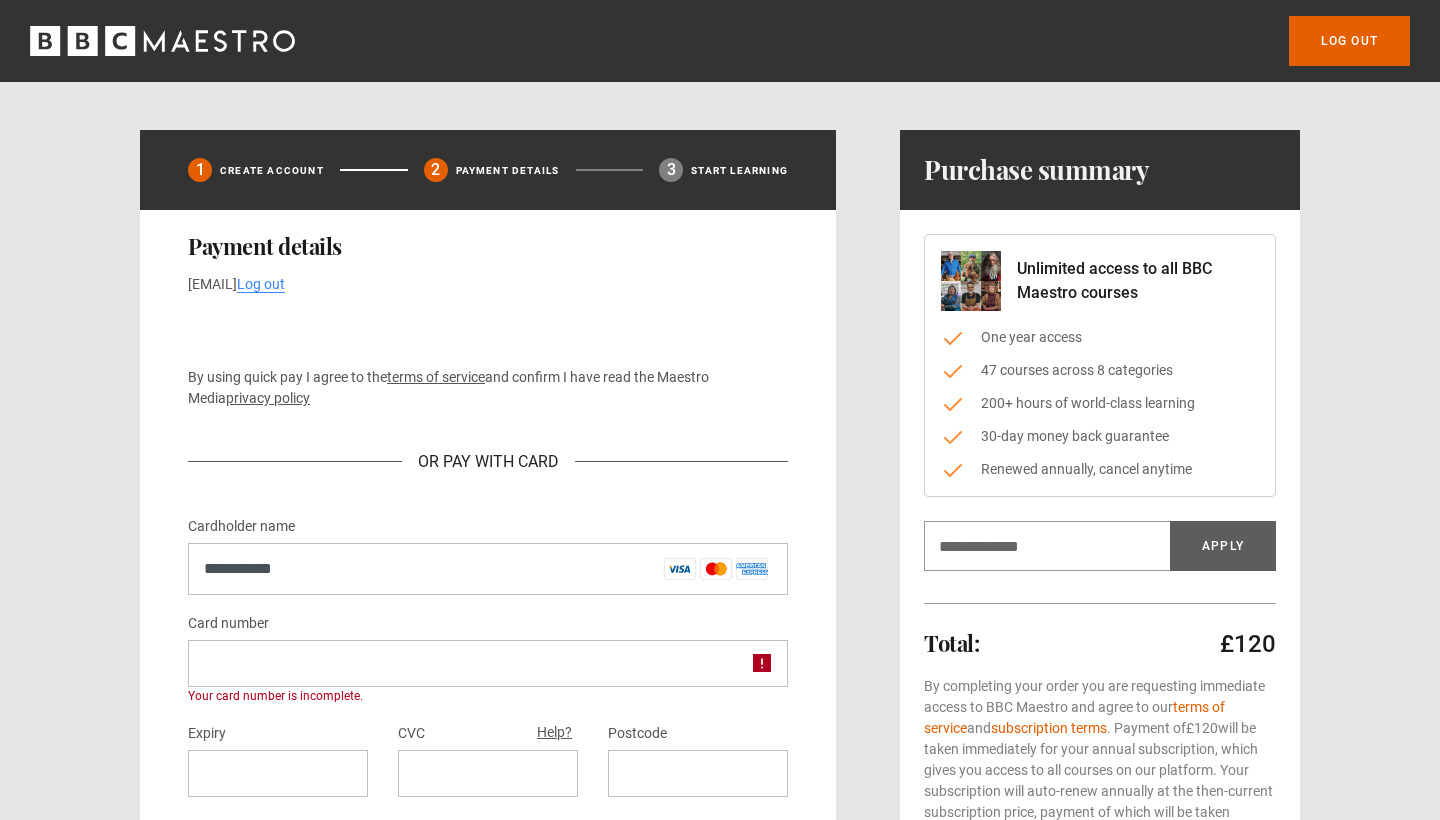 click at bounding box center (698, 773) 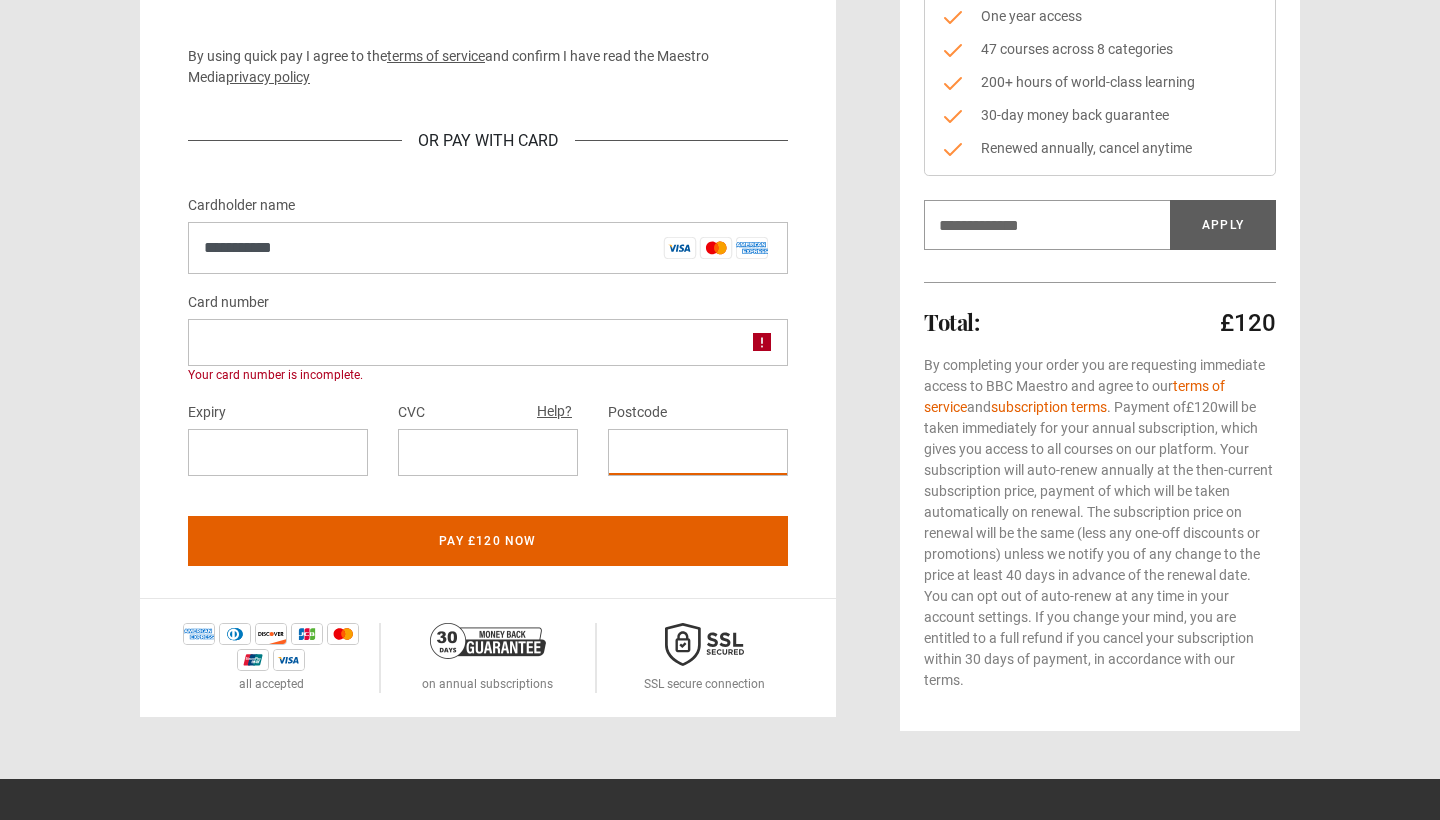 scroll, scrollTop: 480, scrollLeft: 0, axis: vertical 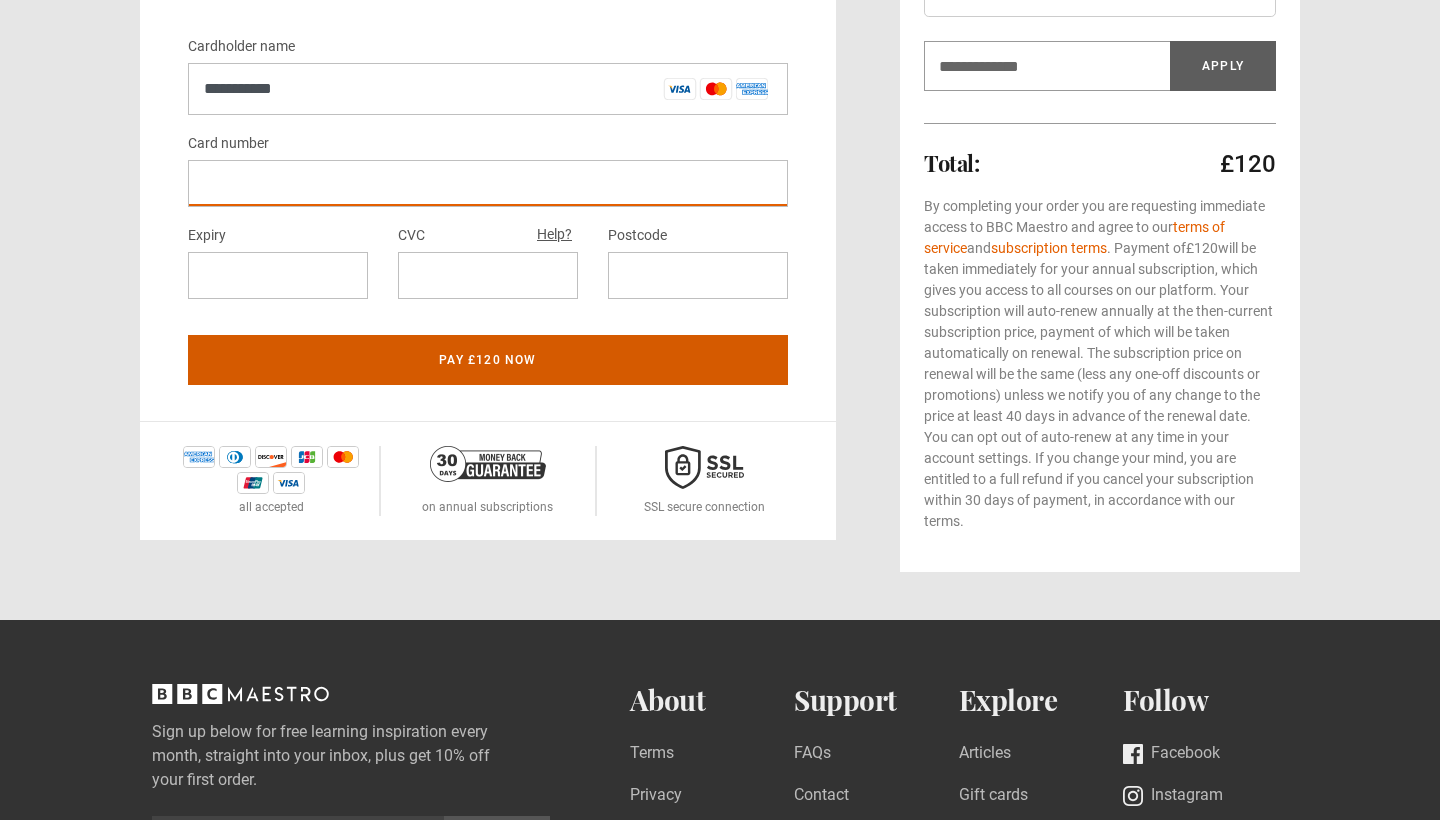 click on "Pay £120 now" at bounding box center [488, 360] 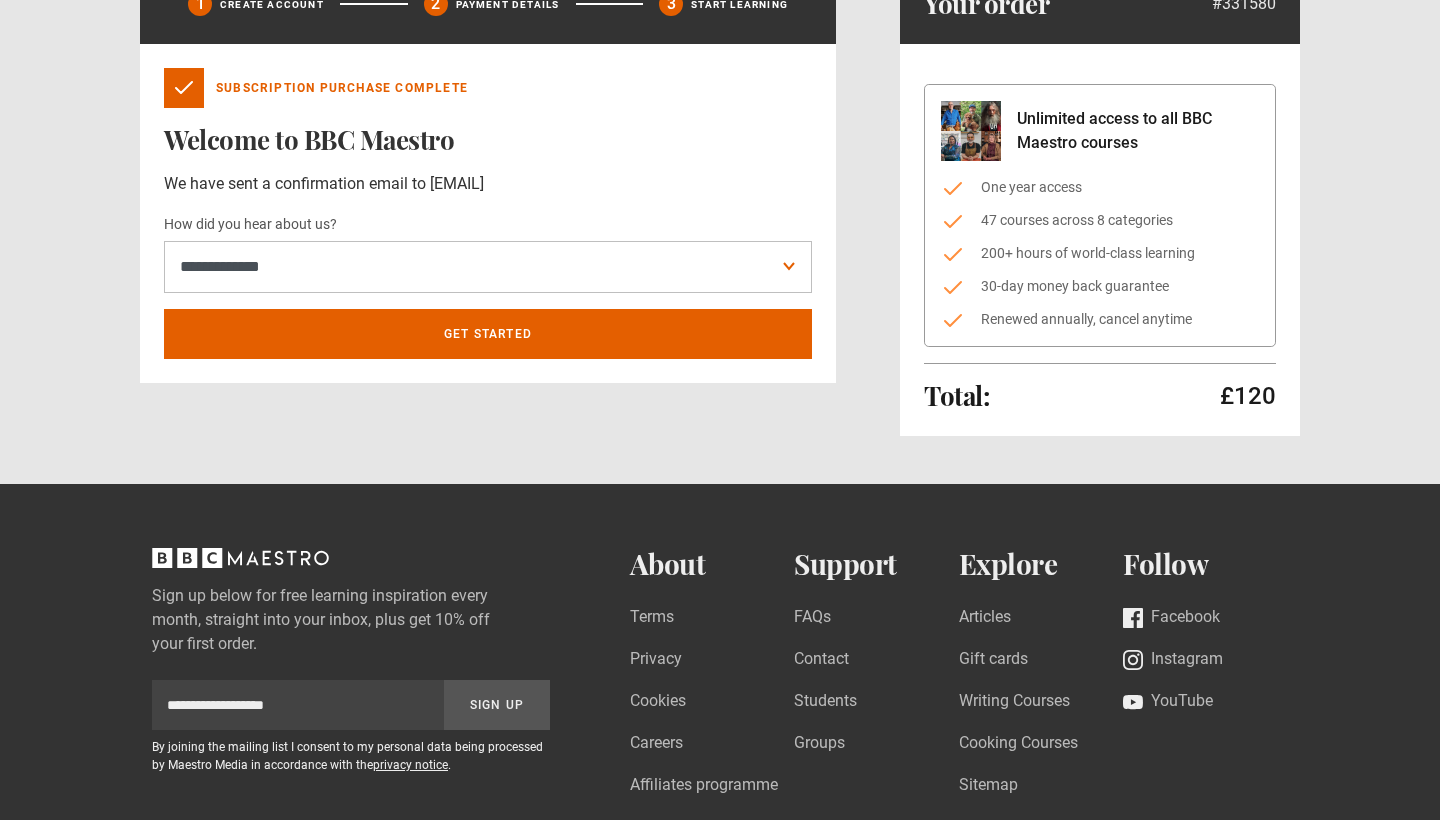scroll, scrollTop: 161, scrollLeft: 0, axis: vertical 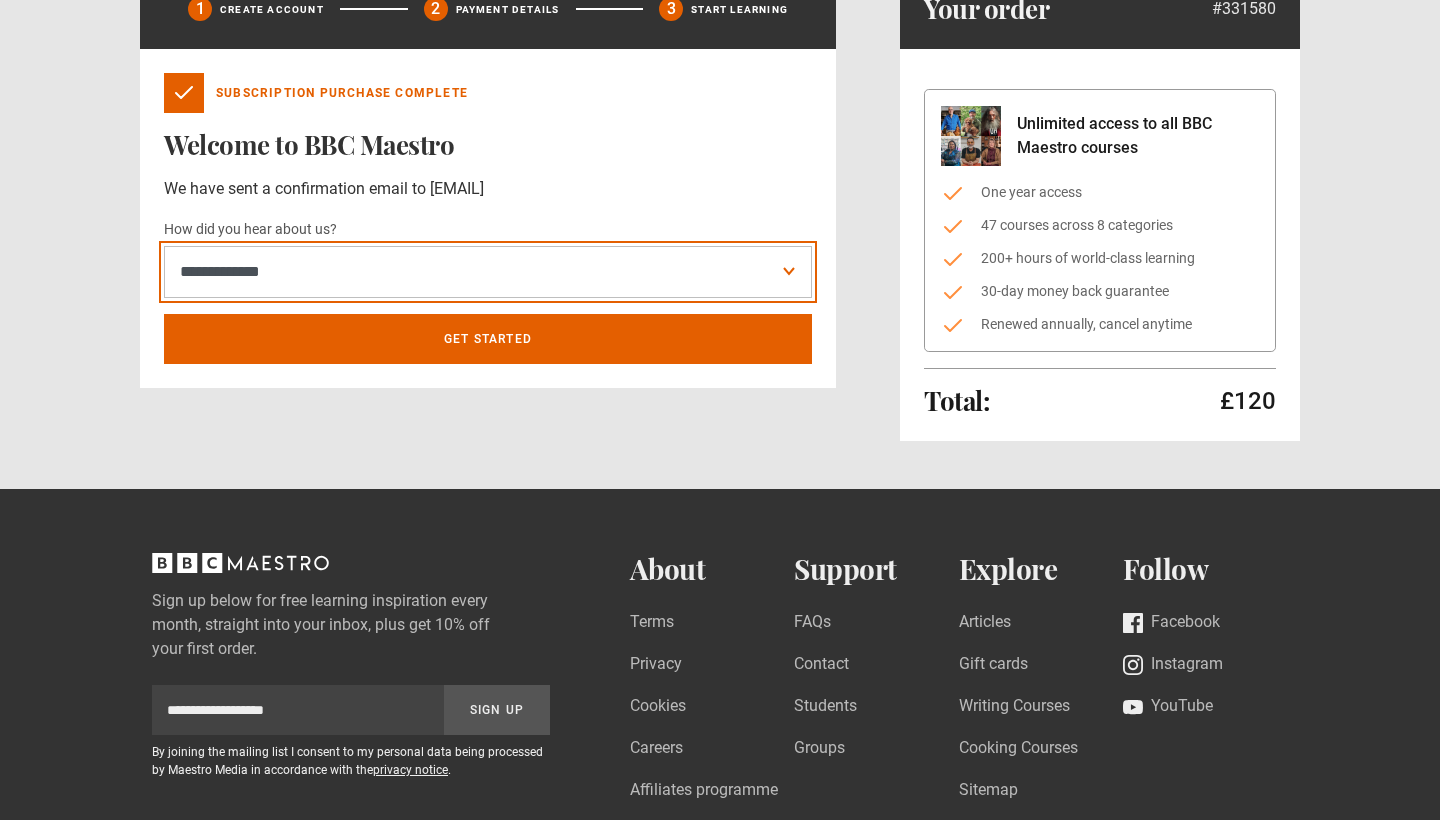select on "******" 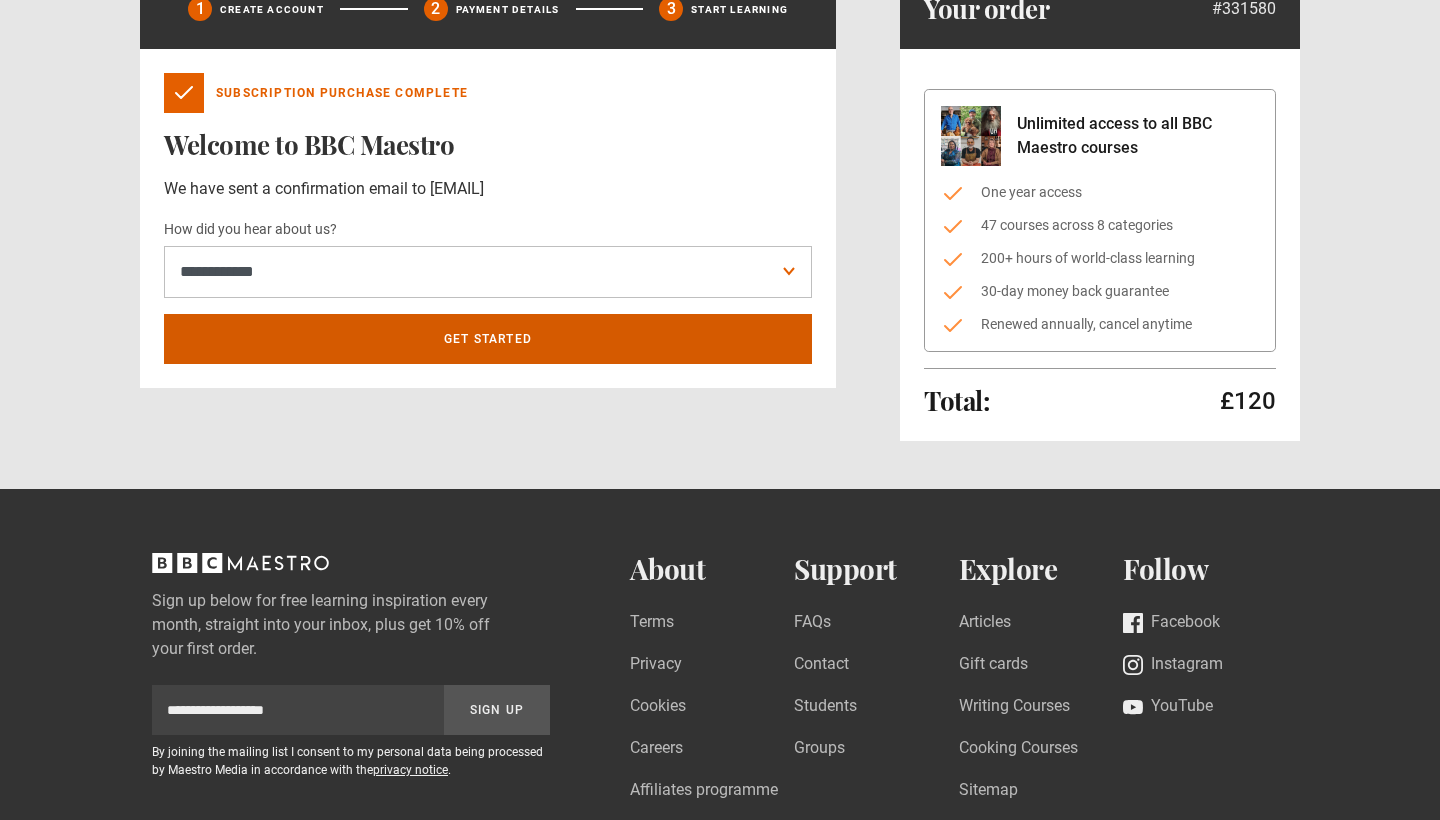 click on "Get Started" at bounding box center (488, 339) 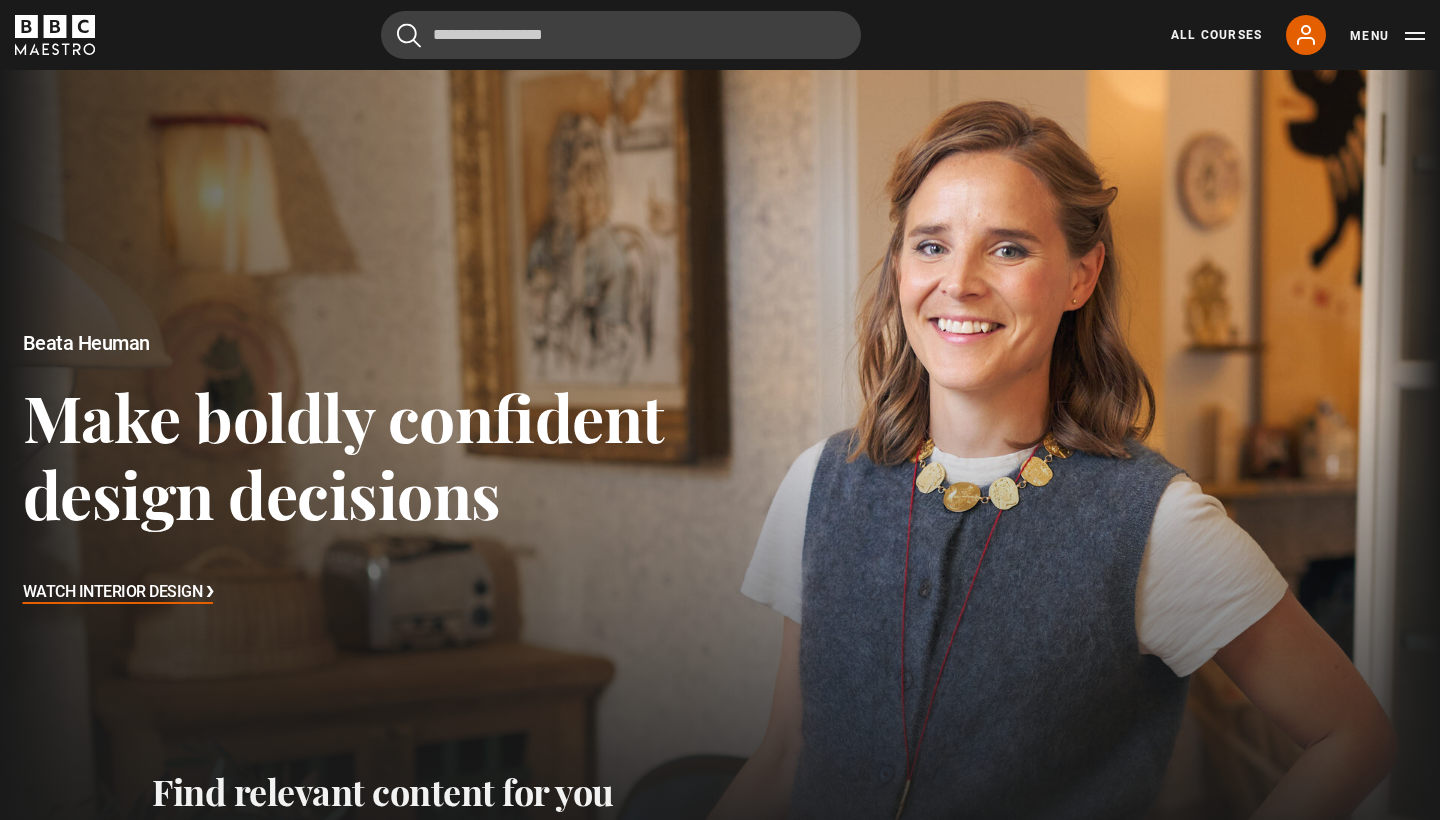 scroll, scrollTop: 694, scrollLeft: 0, axis: vertical 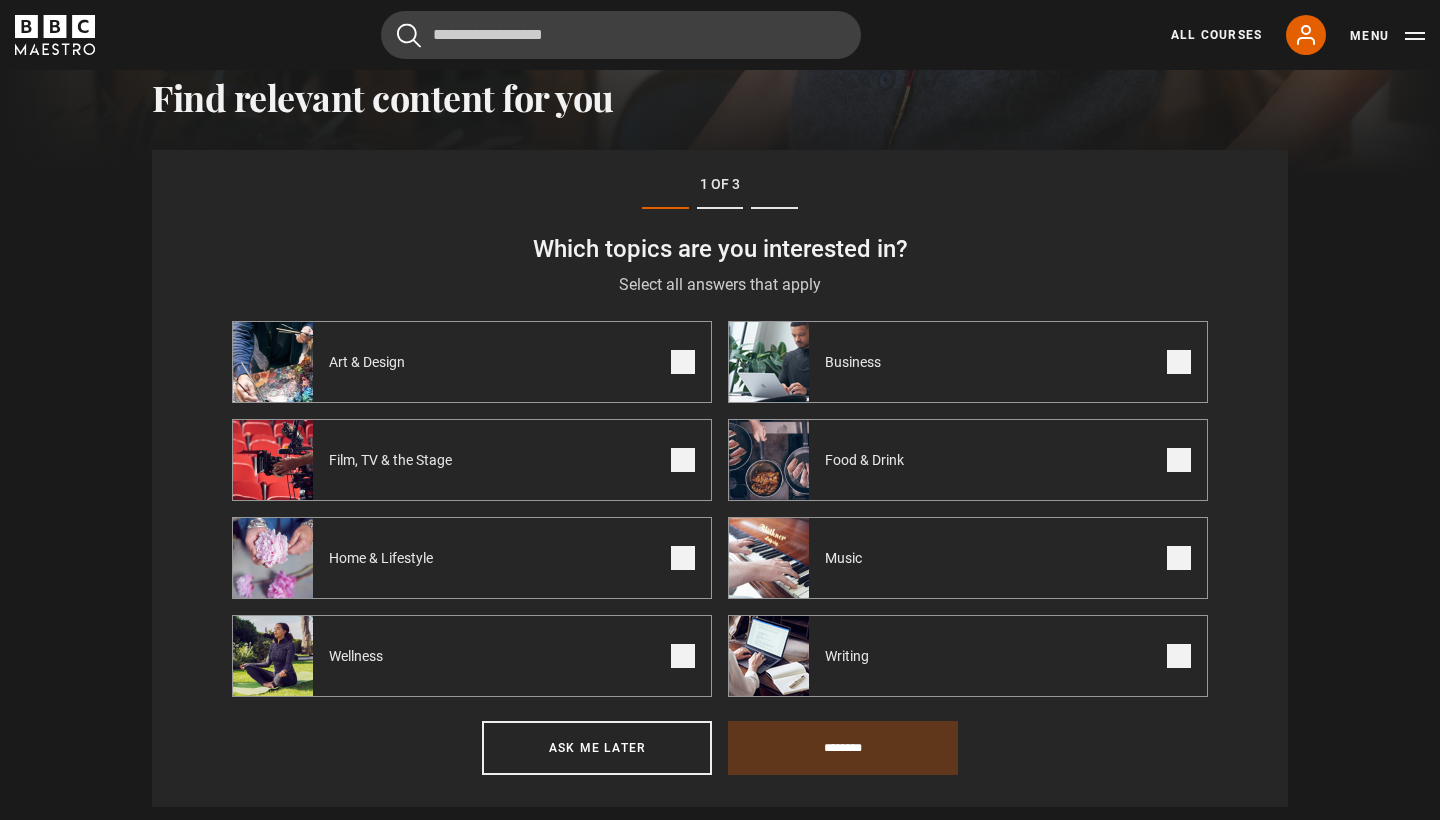click at bounding box center [683, 362] 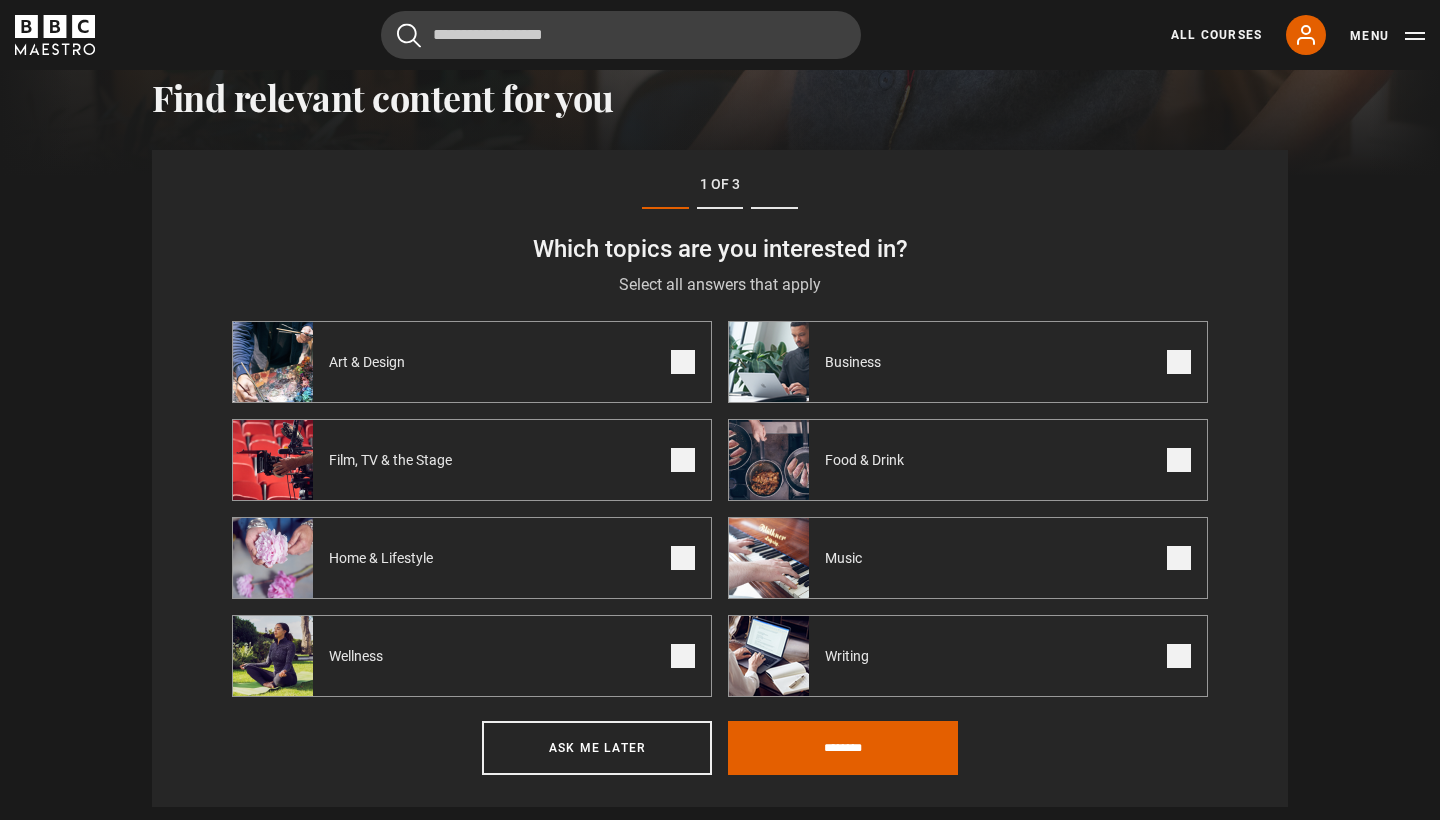 click at bounding box center (683, 558) 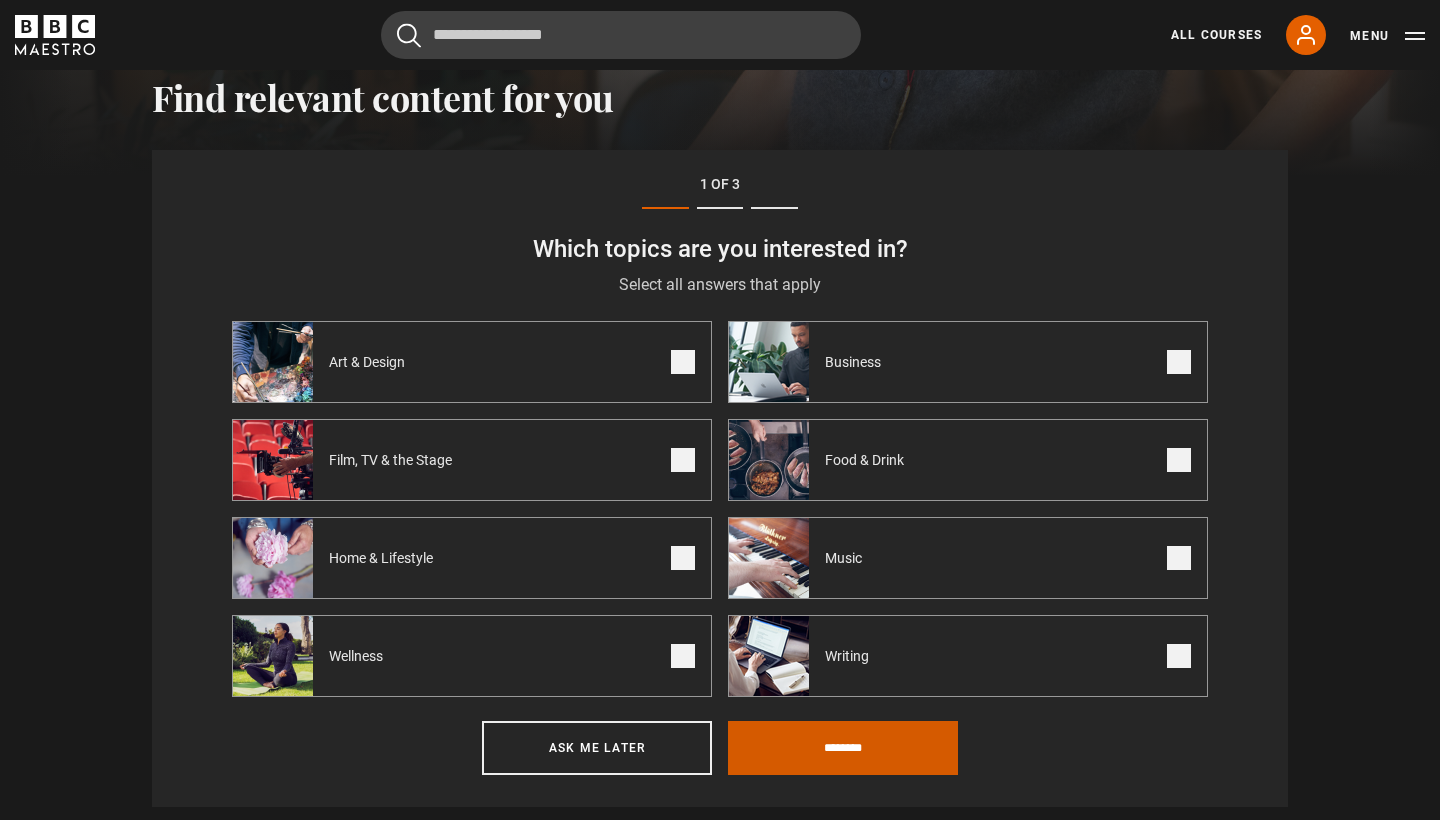 click on "********" at bounding box center [843, 748] 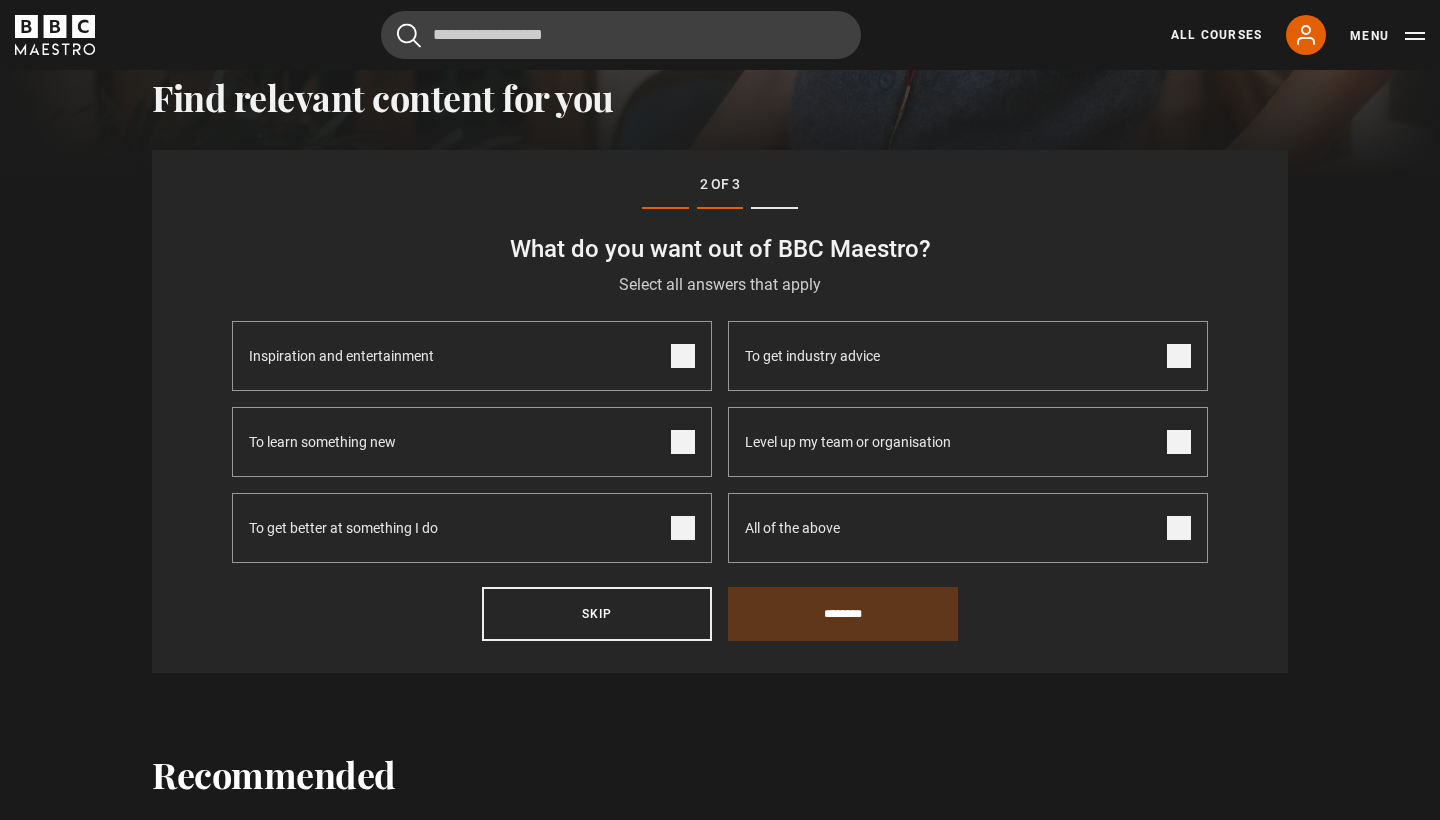 click at bounding box center (683, 356) 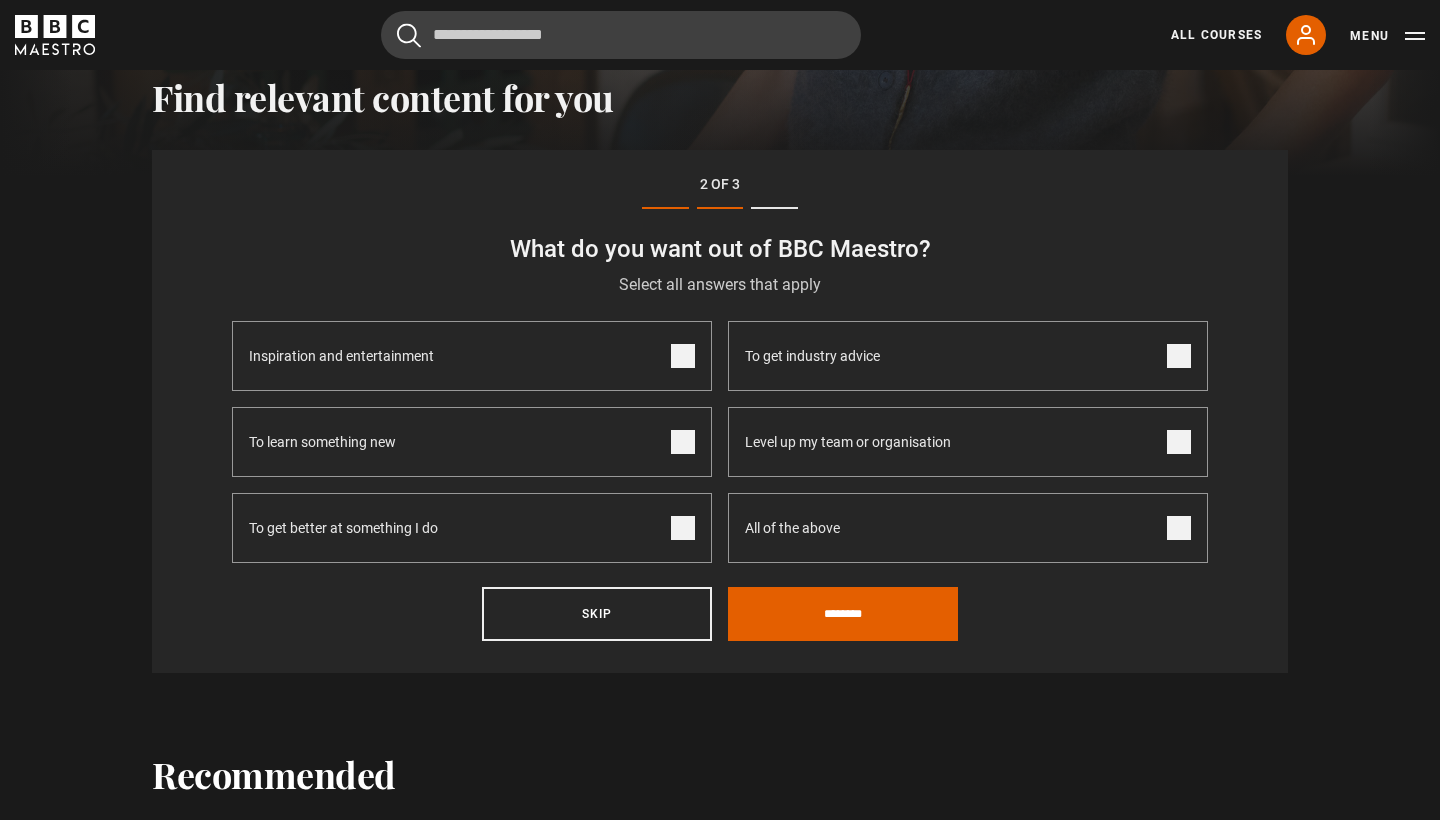 click at bounding box center (683, 442) 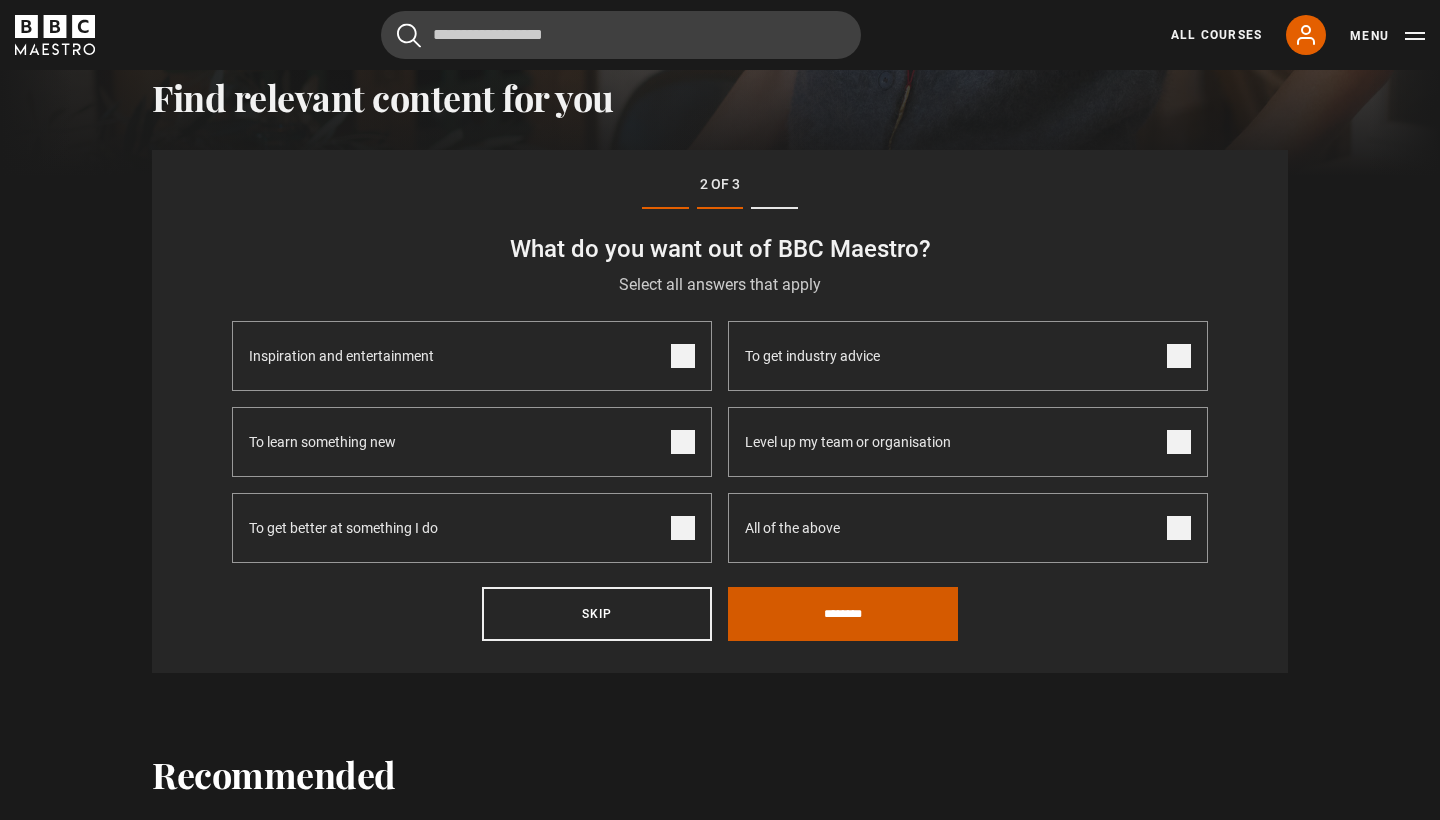 click on "********" at bounding box center (843, 614) 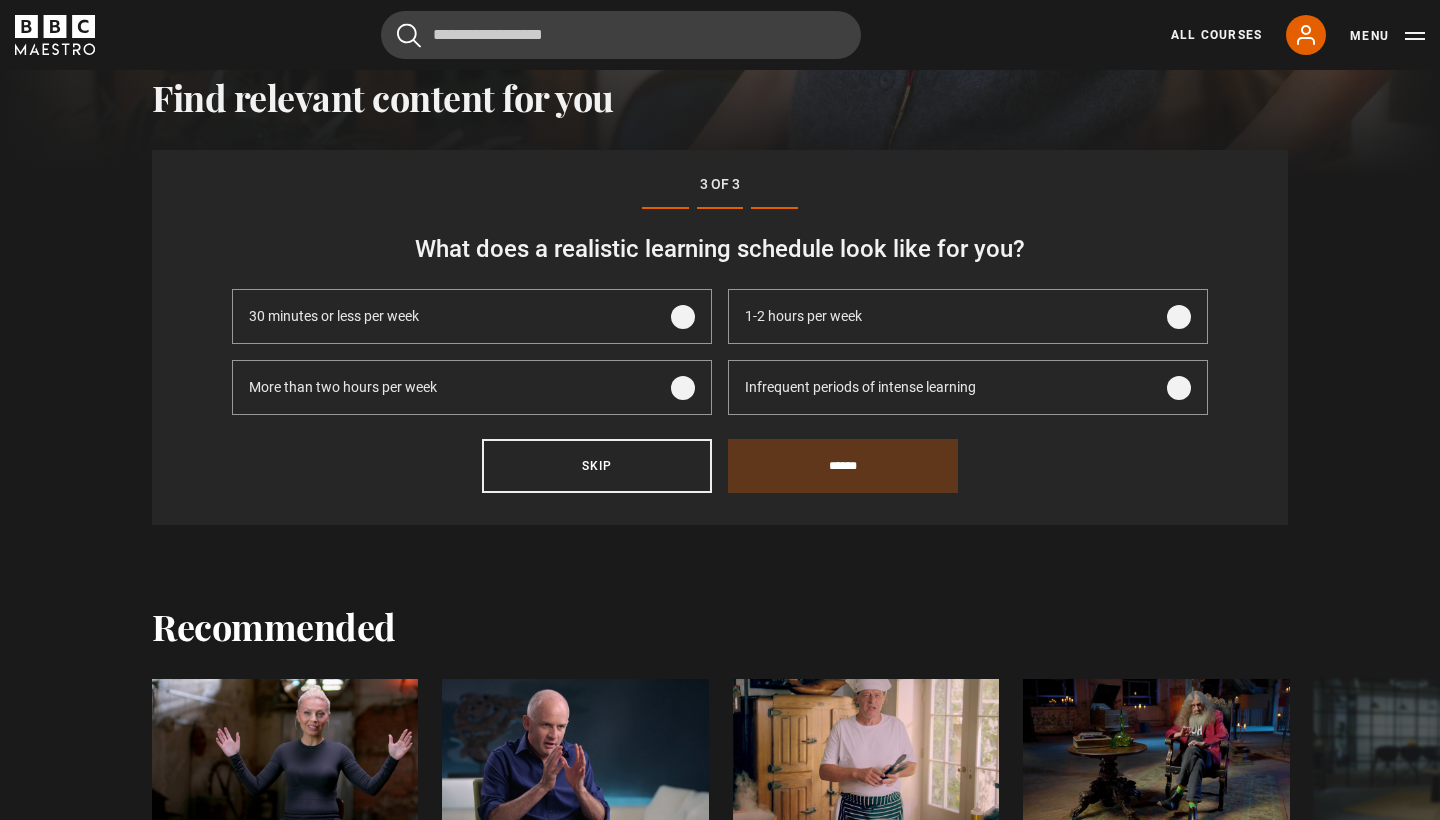 click at bounding box center (1179, 388) 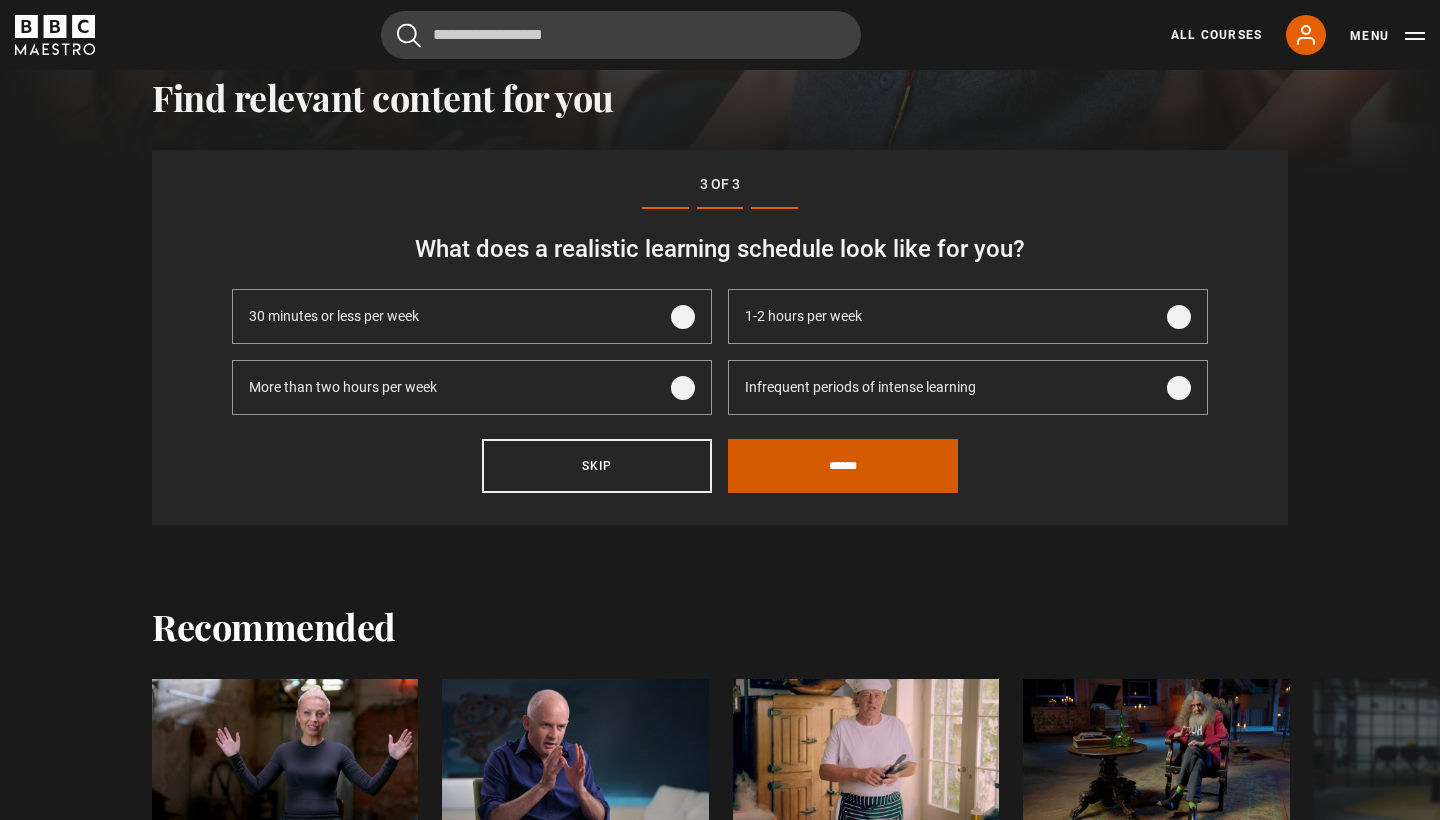 click on "******" at bounding box center [843, 466] 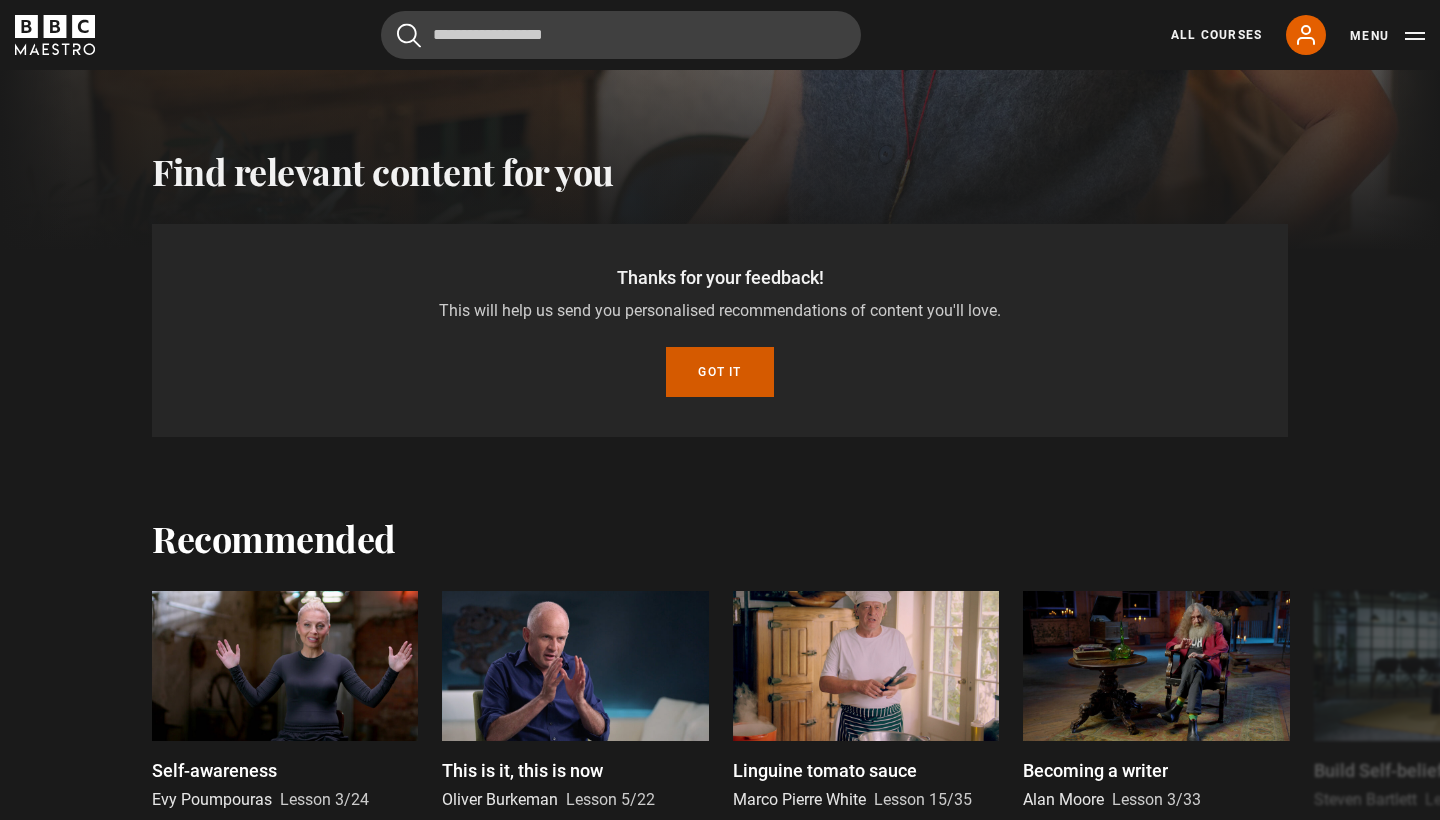 click on "Got it" at bounding box center (719, 372) 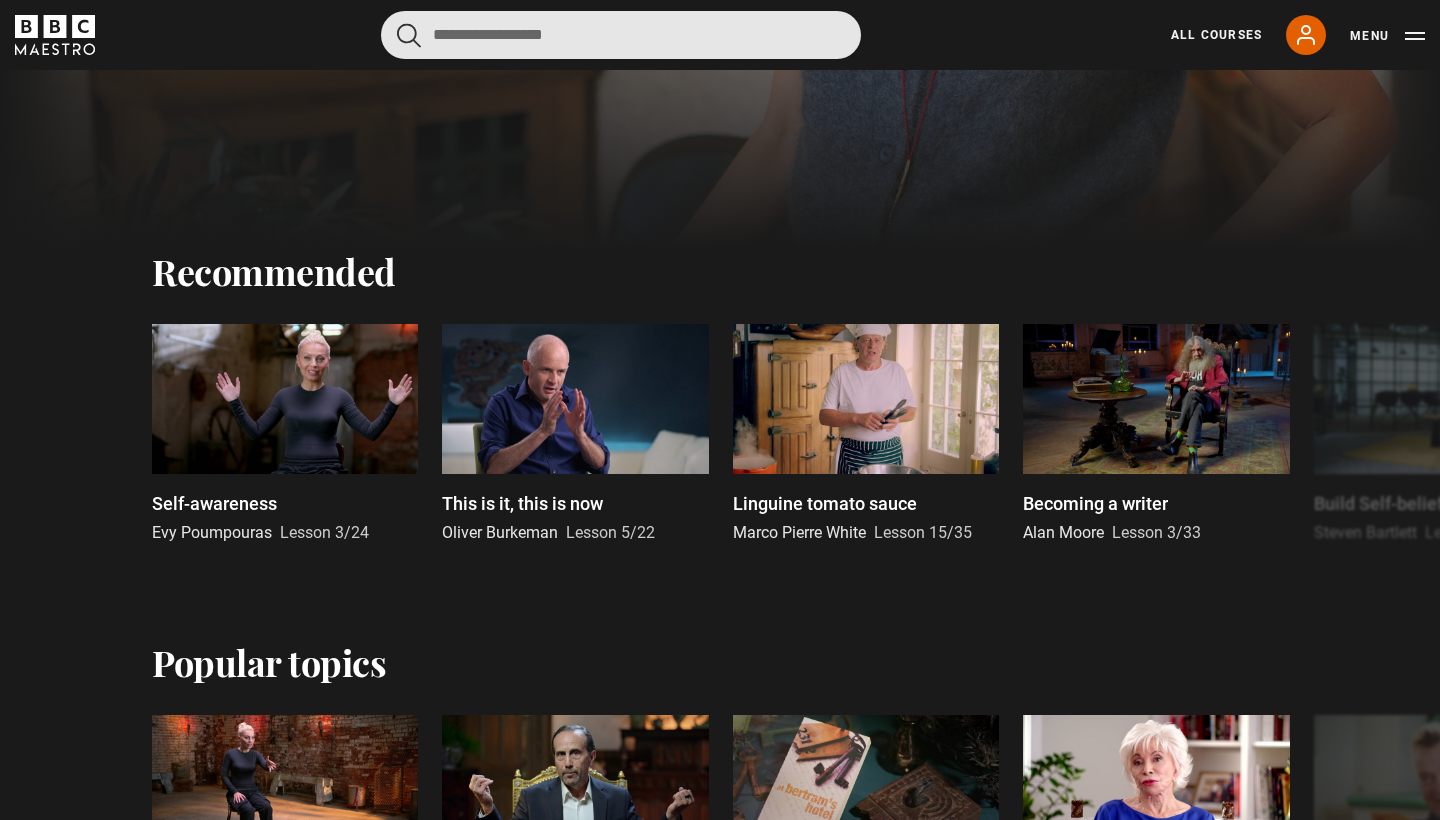 click at bounding box center [621, 35] 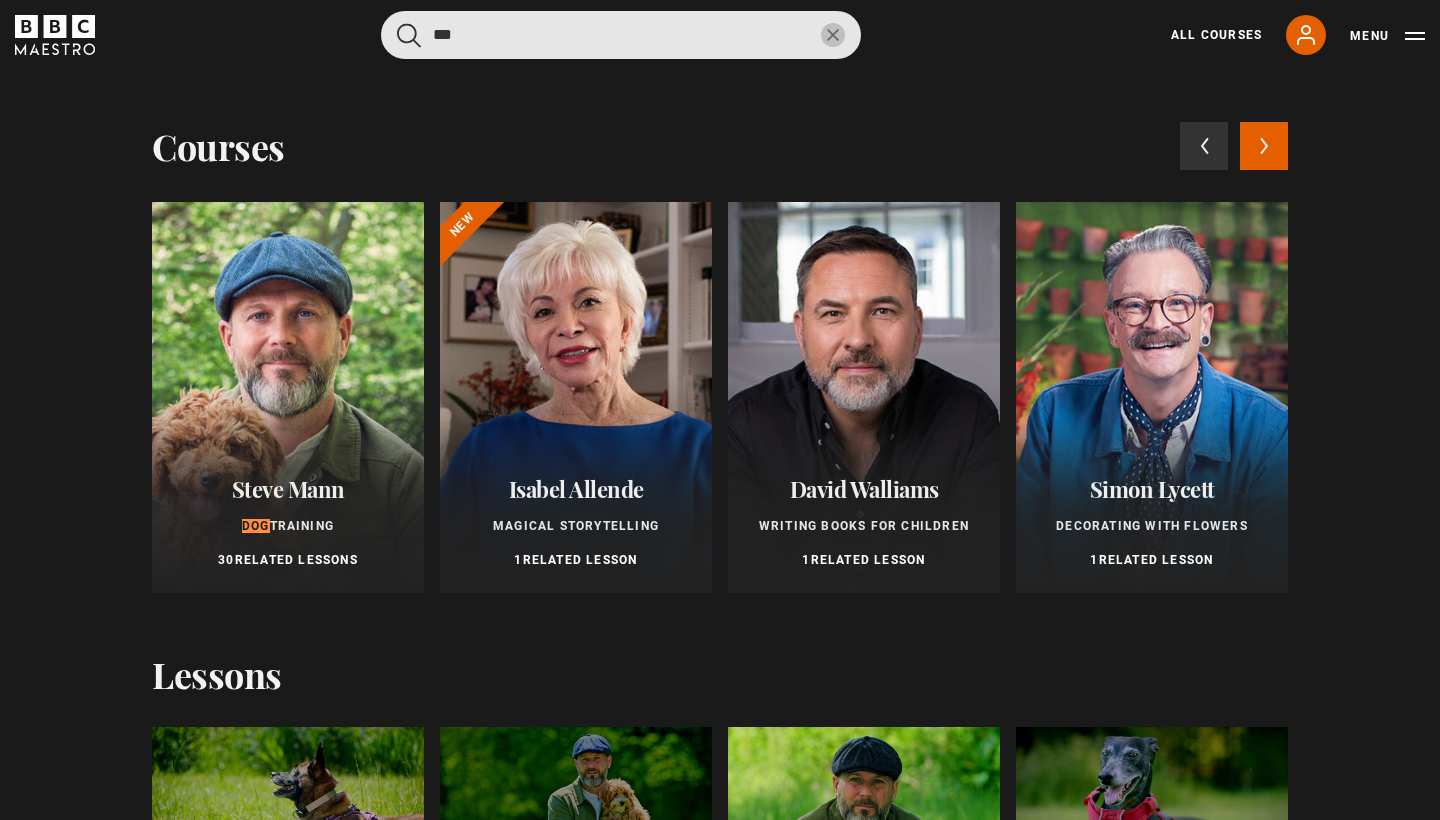 type on "***" 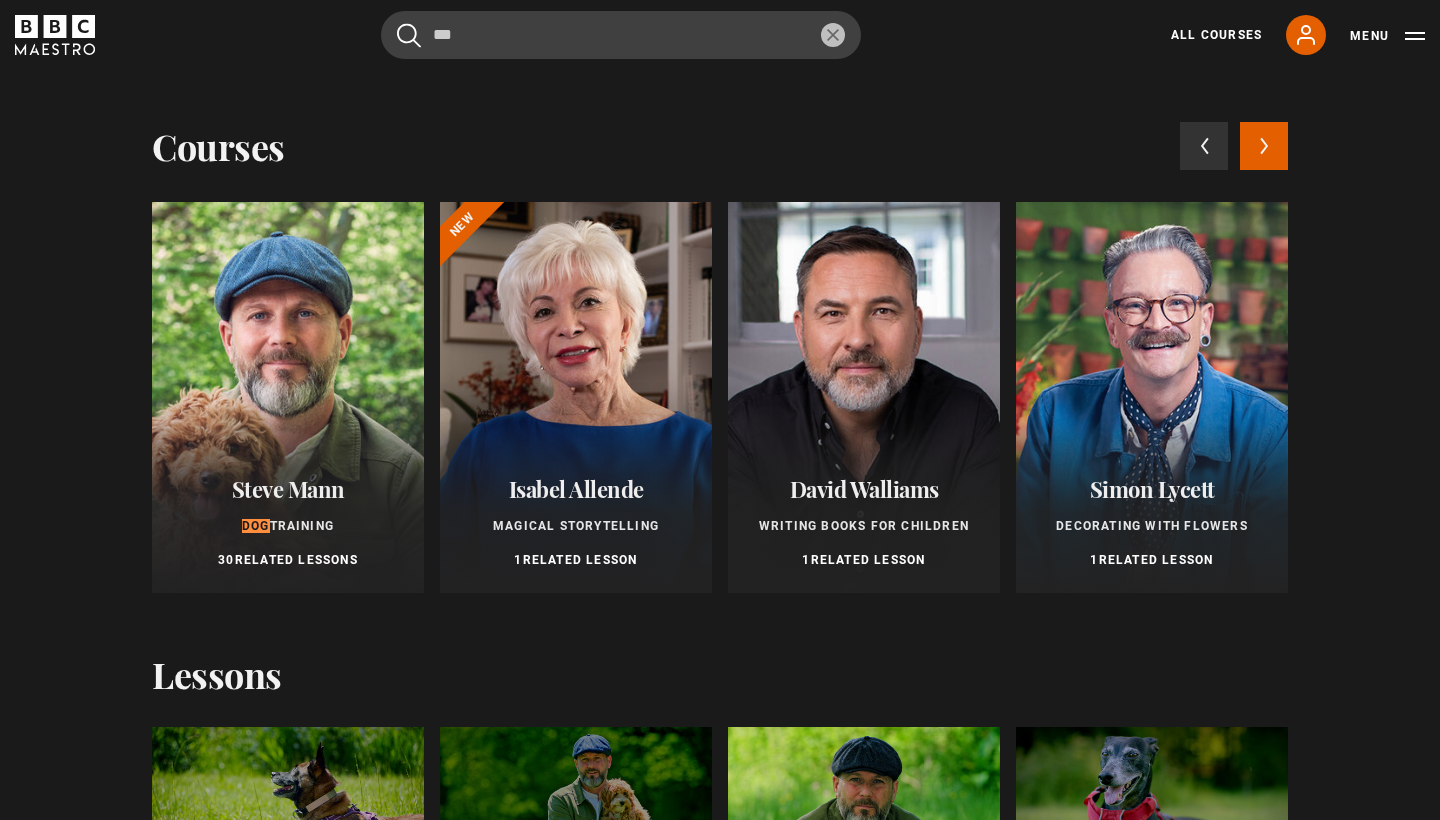 click at bounding box center (288, 397) 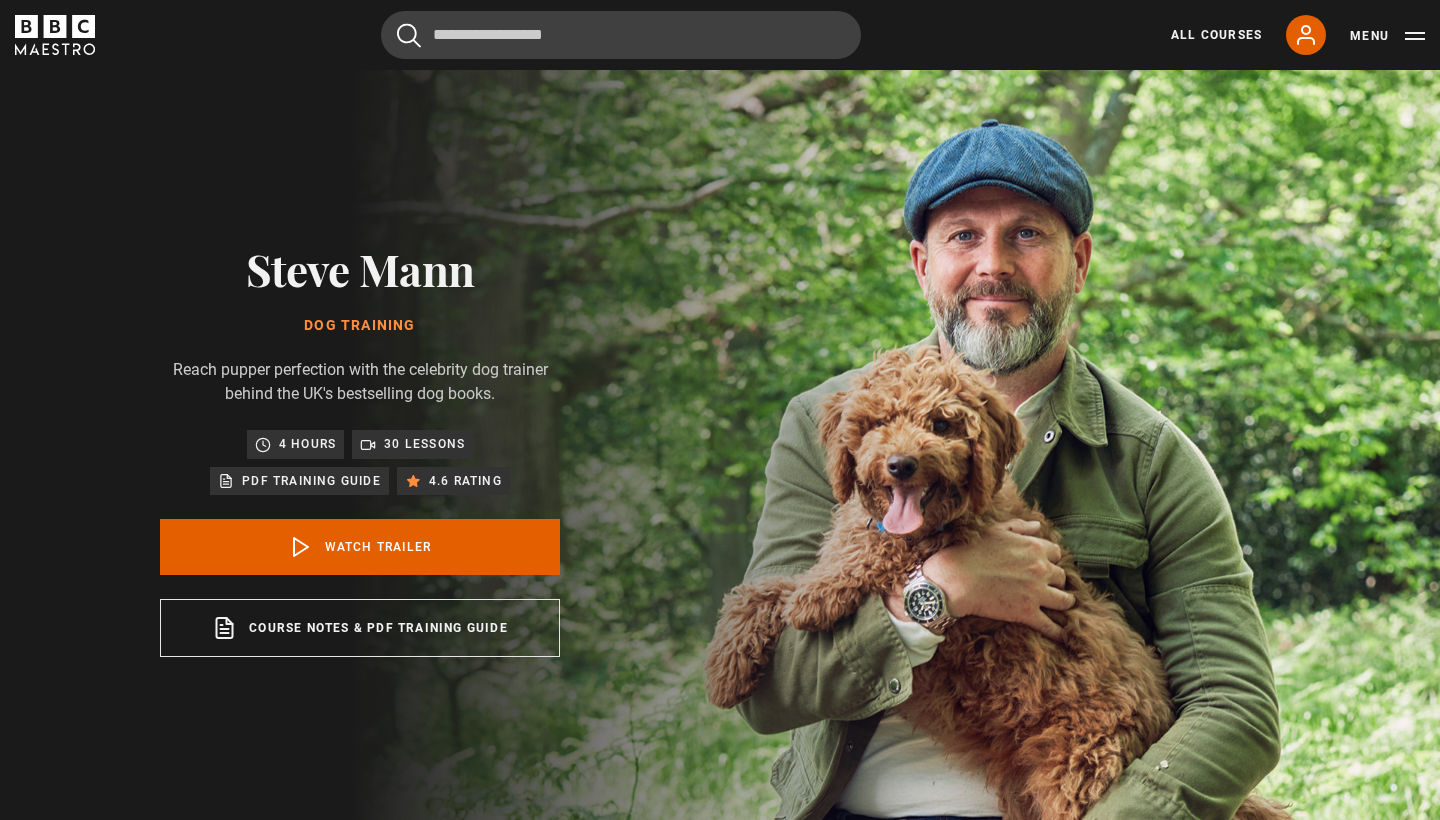 scroll, scrollTop: 0, scrollLeft: 0, axis: both 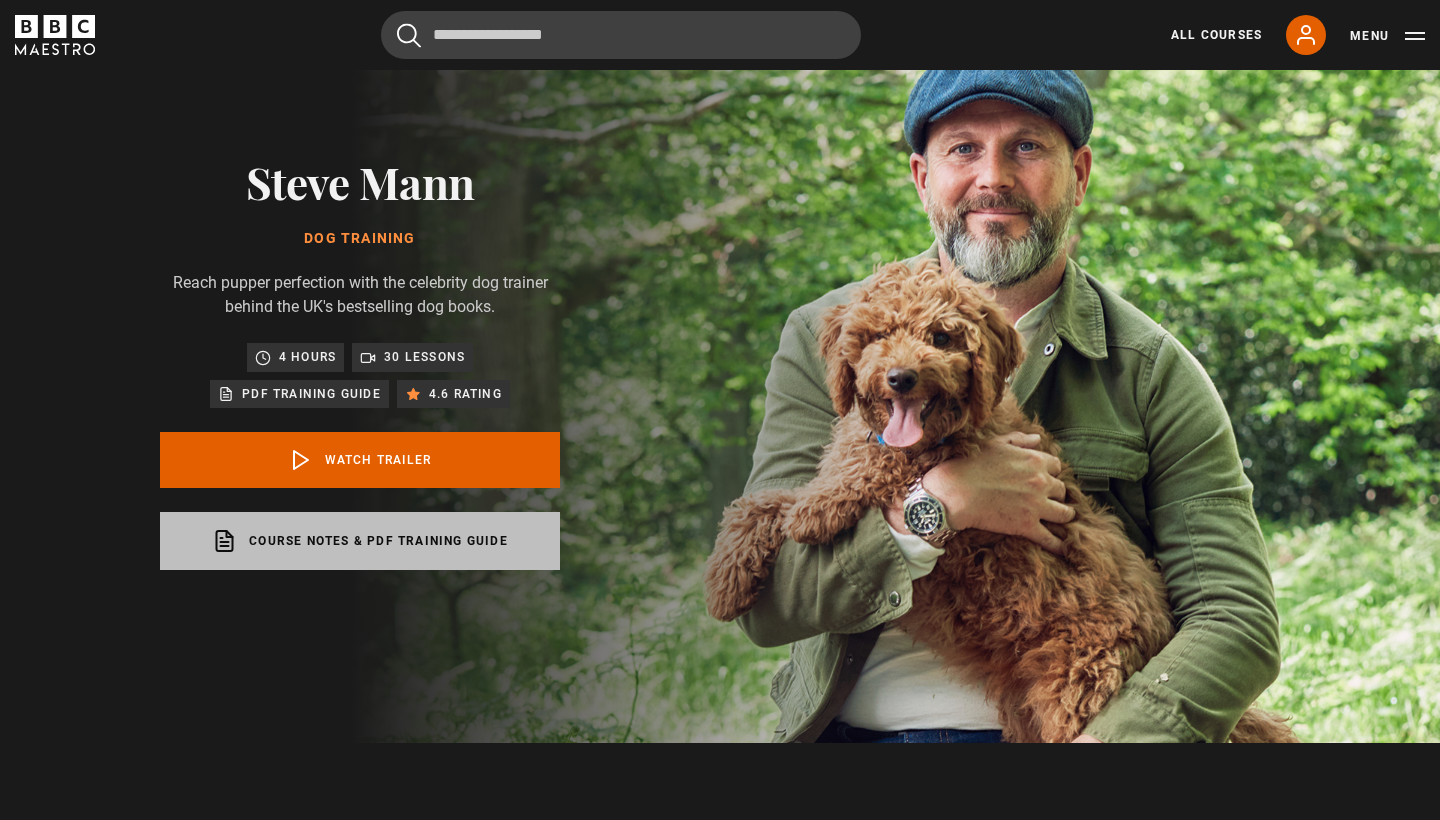 click on "Course notes & PDF training guide
opens in a new tab" at bounding box center [360, 541] 